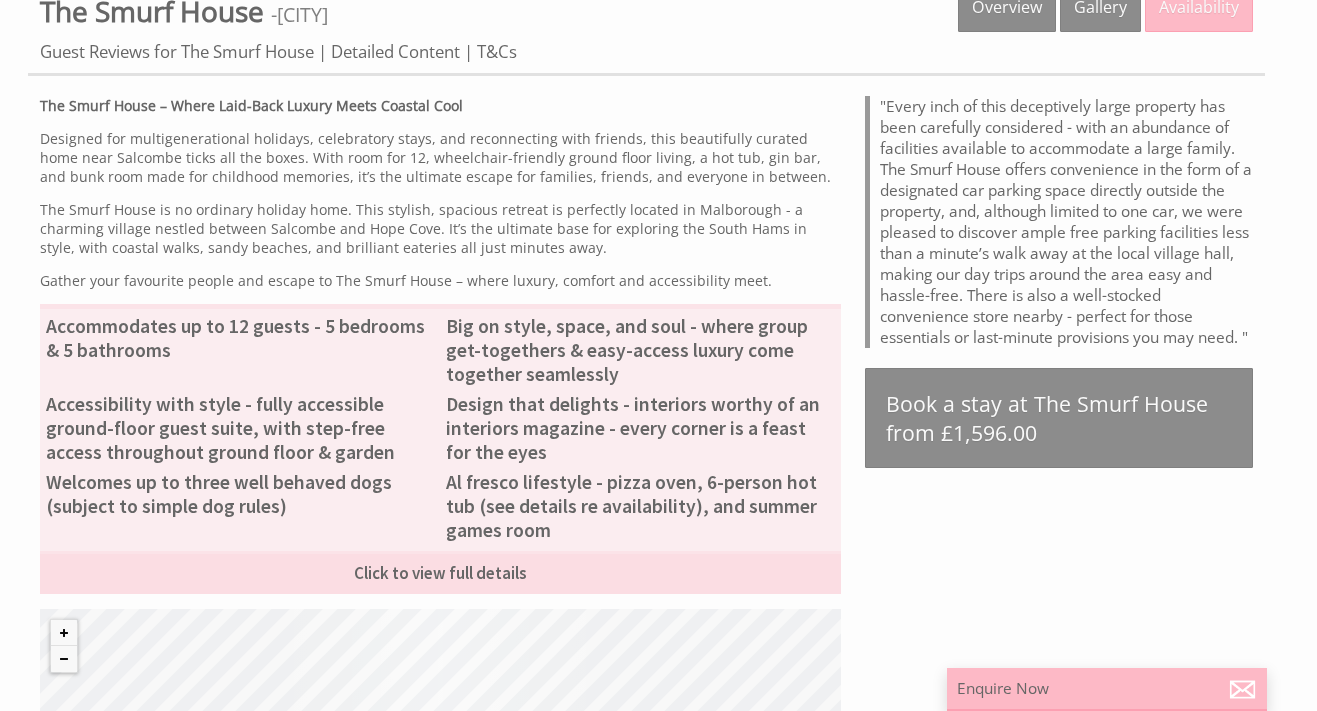 scroll, scrollTop: 693, scrollLeft: 0, axis: vertical 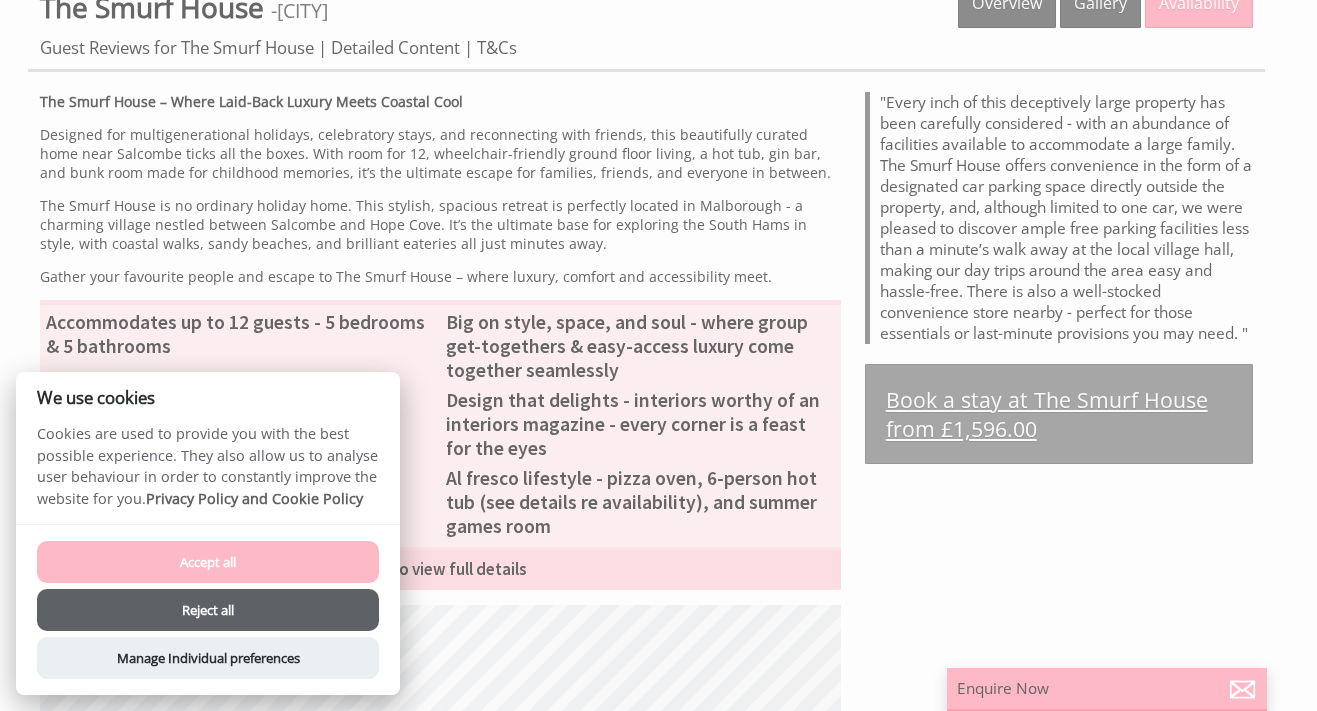 click on "Book a stay at The Smurf House  from £1,596.00" at bounding box center (1059, 414) 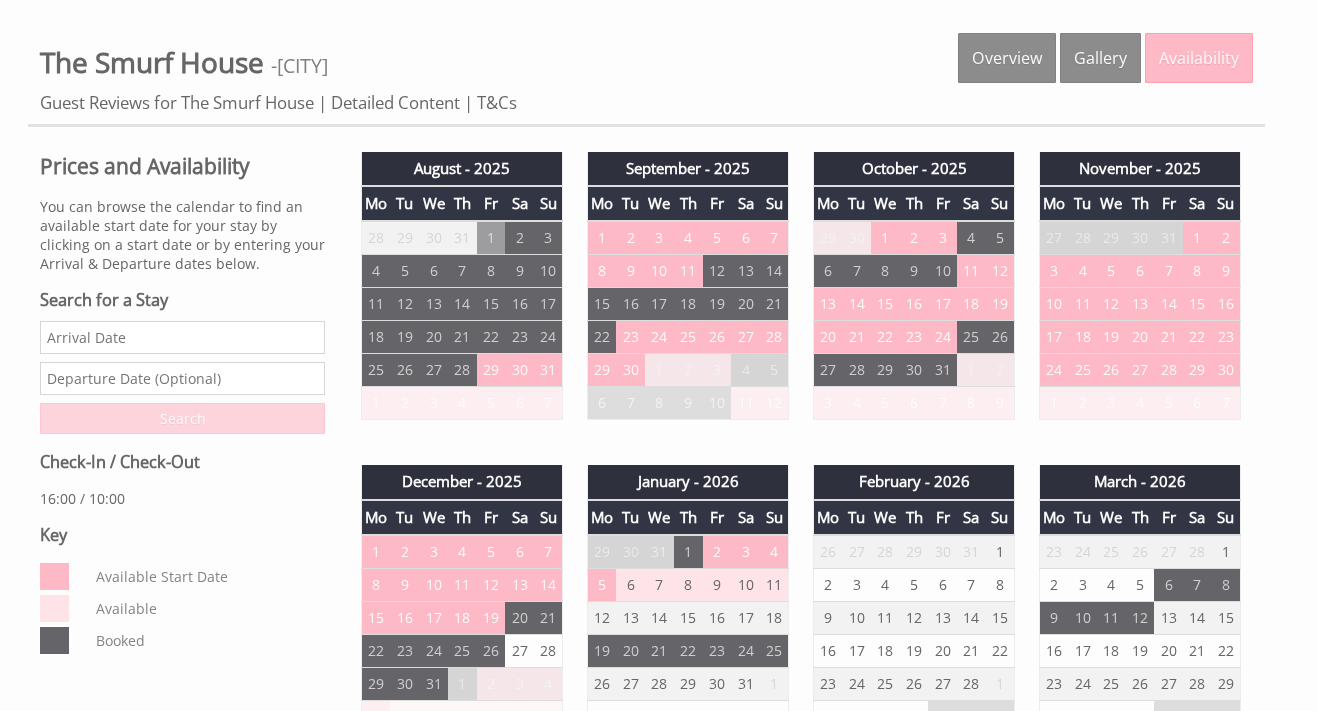 scroll, scrollTop: 647, scrollLeft: 0, axis: vertical 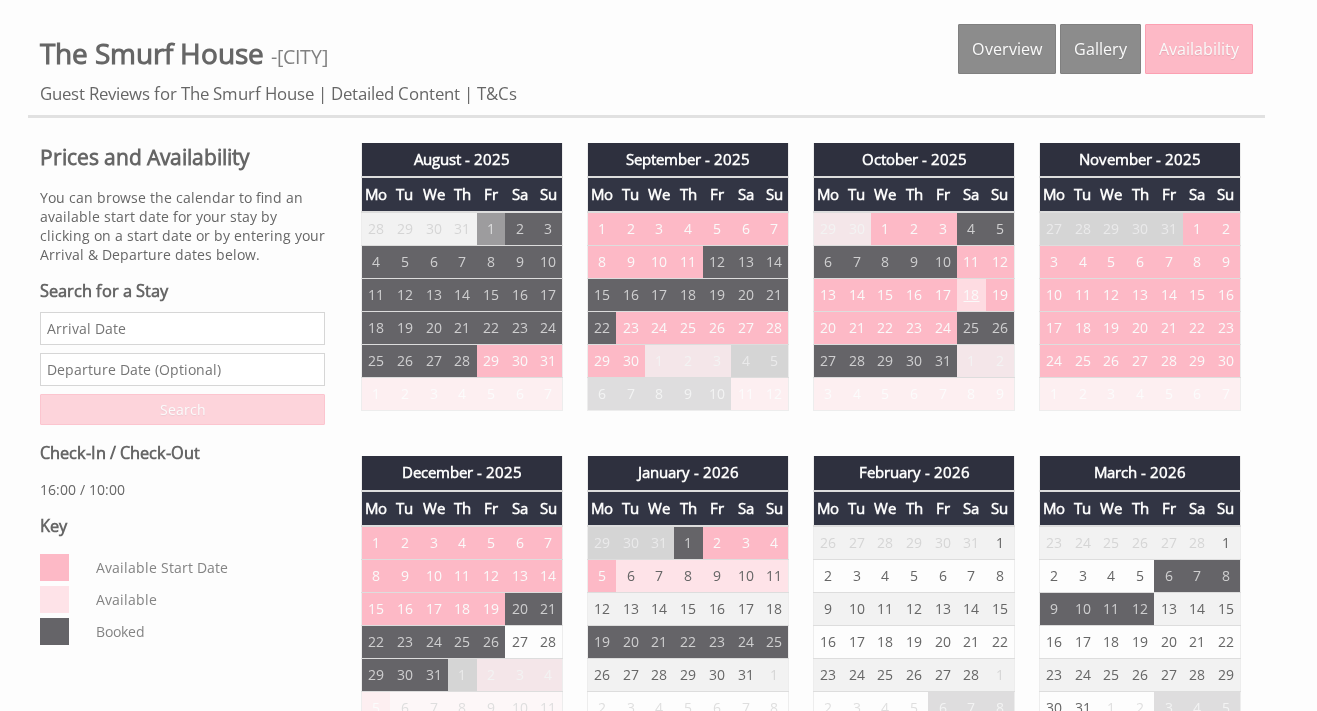 click on "18" at bounding box center (971, 295) 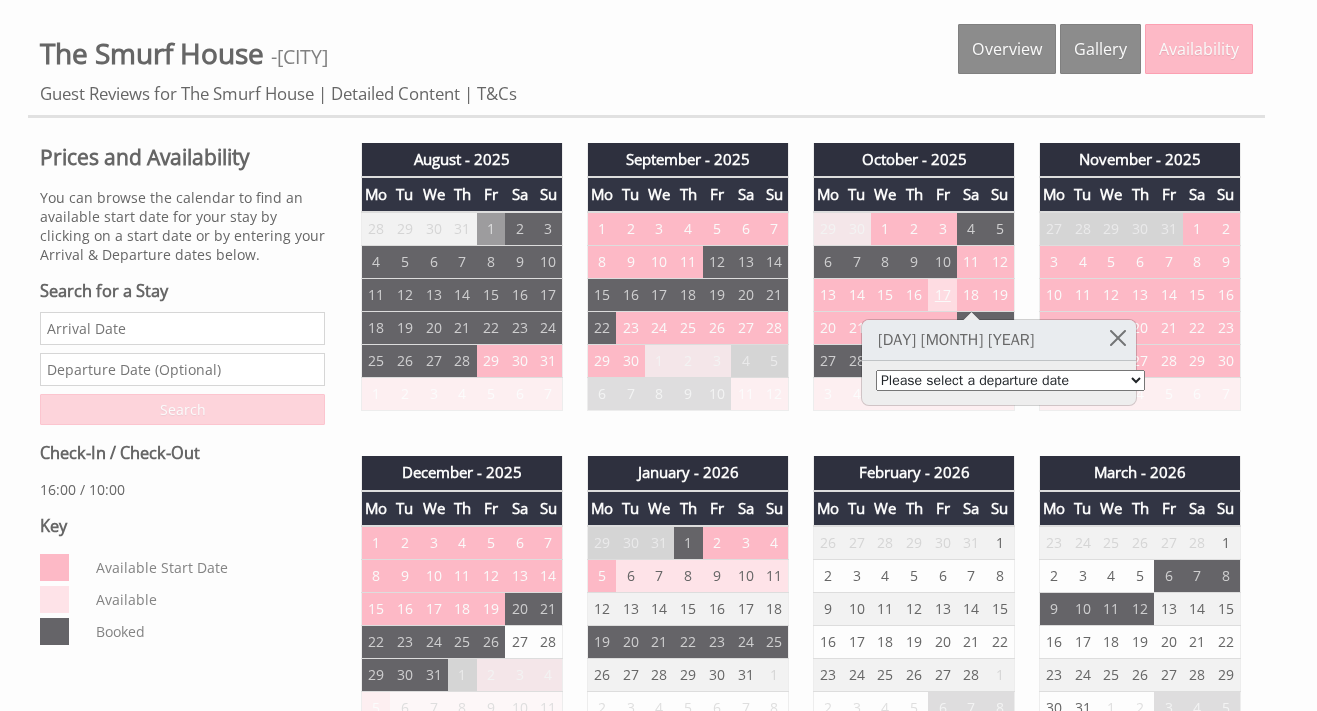 click on "17" at bounding box center [942, 295] 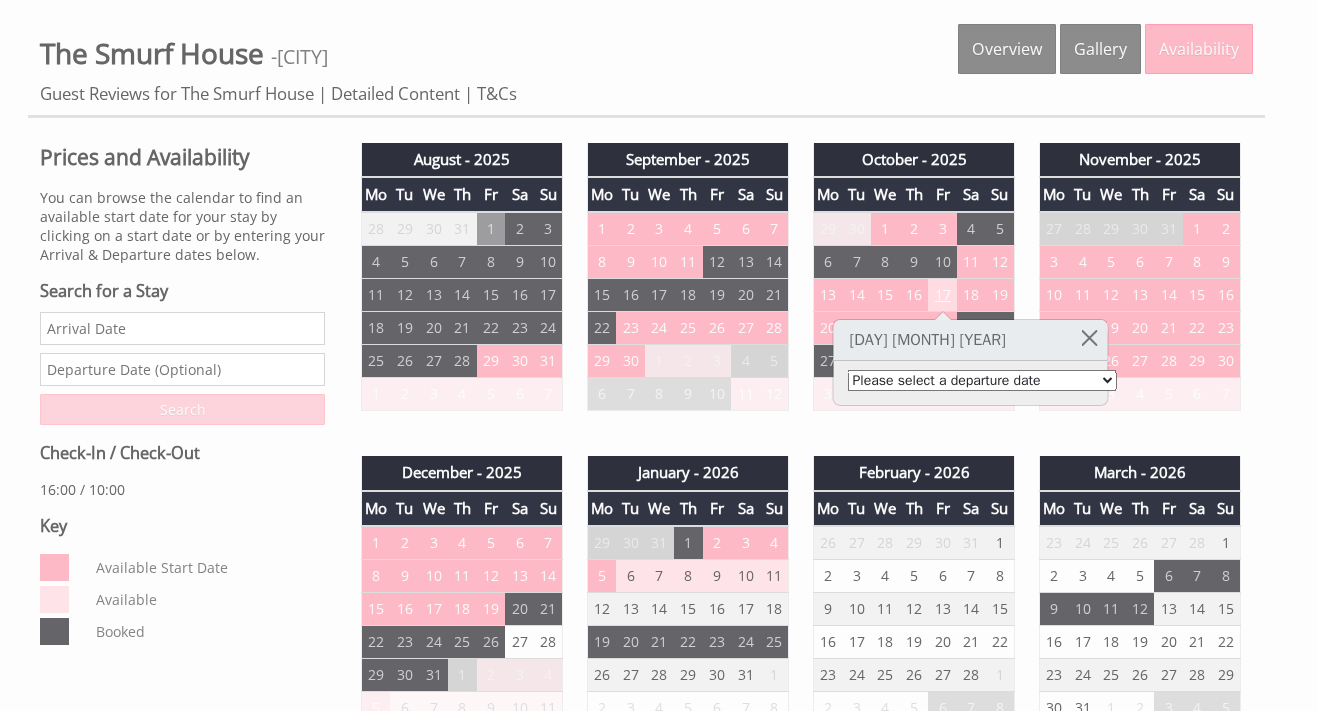 click on "17" at bounding box center [942, 295] 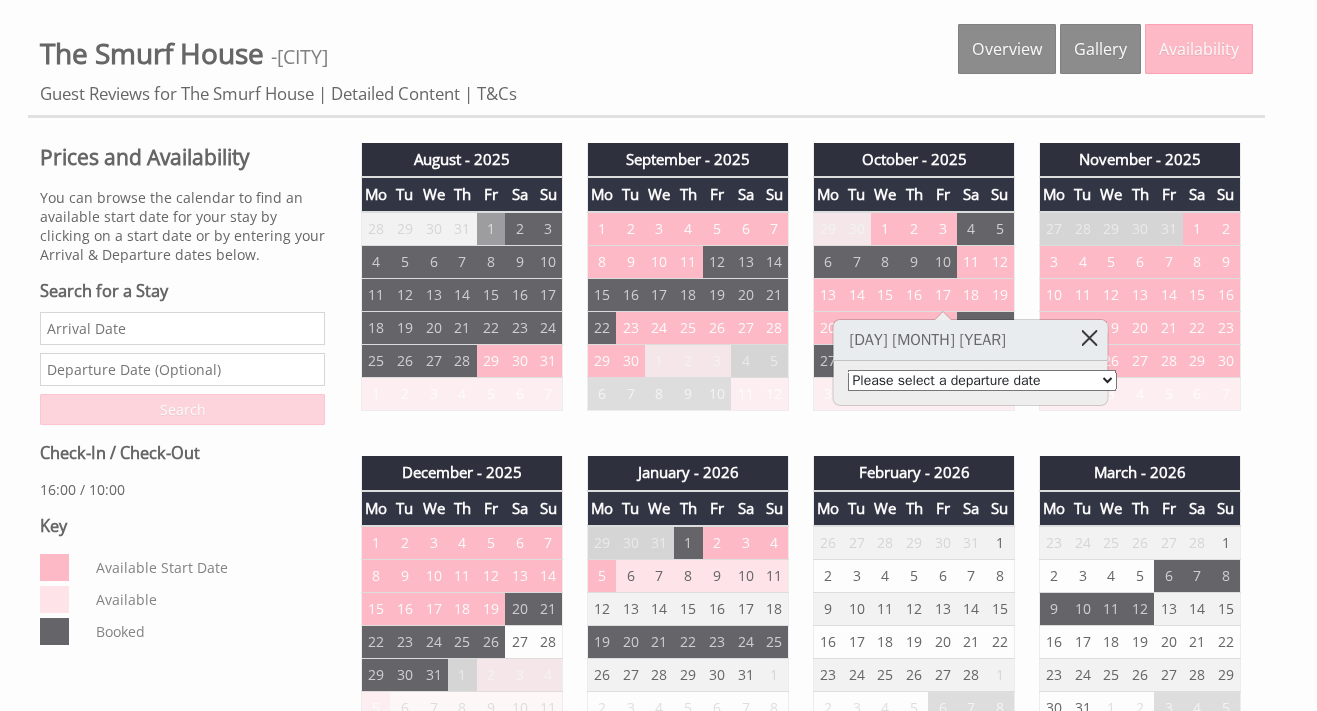 click at bounding box center [1089, 337] 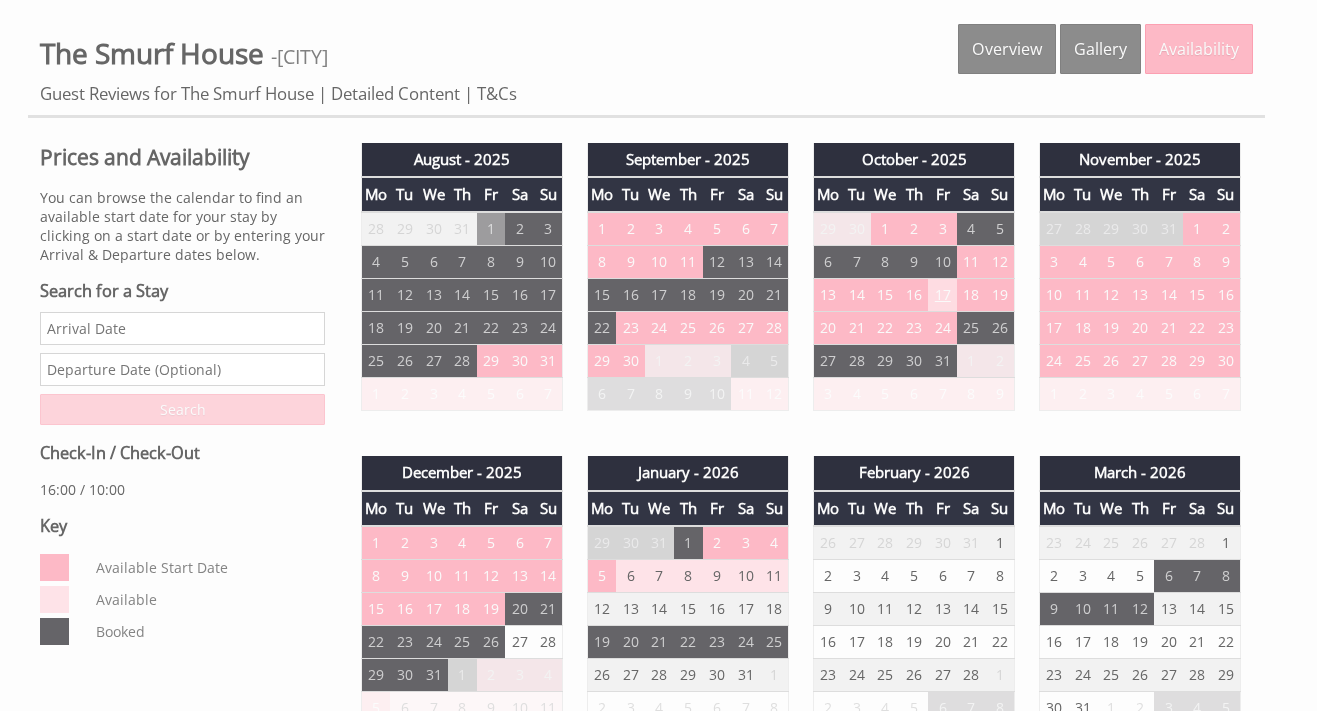 click on "17" at bounding box center (942, 295) 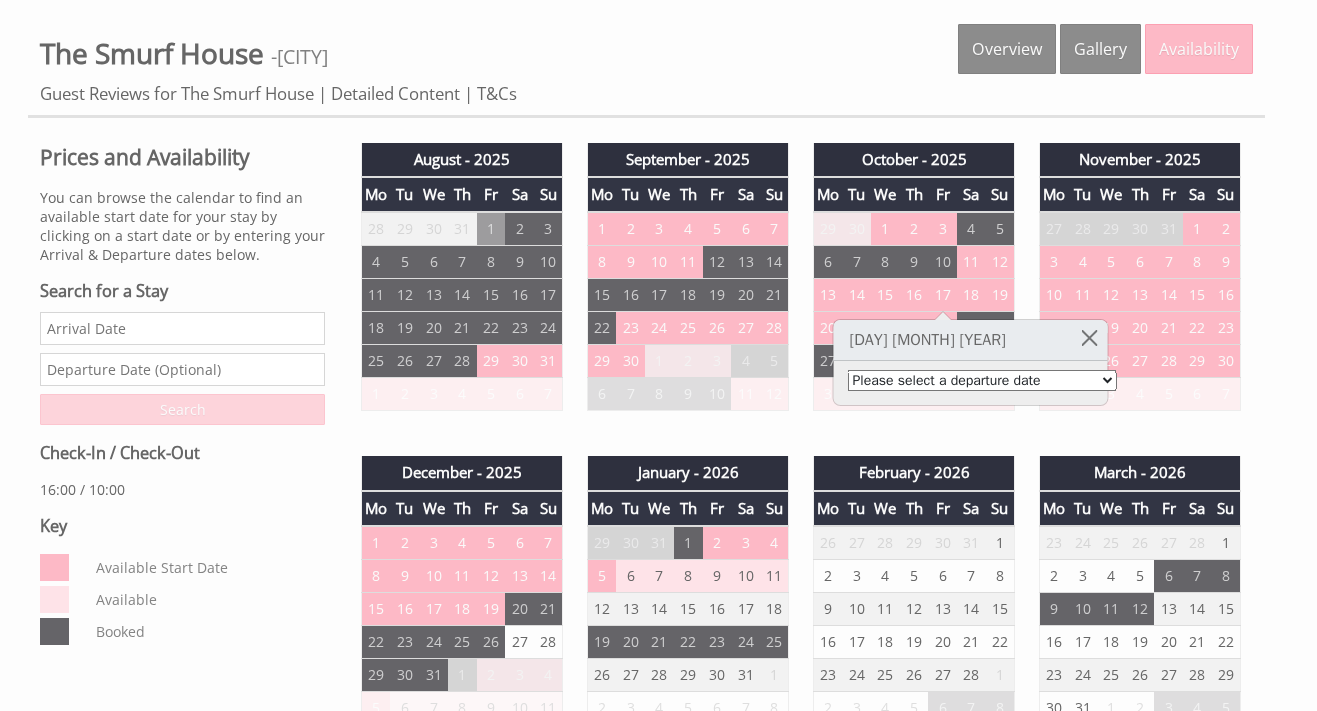 select on "book/6714614" 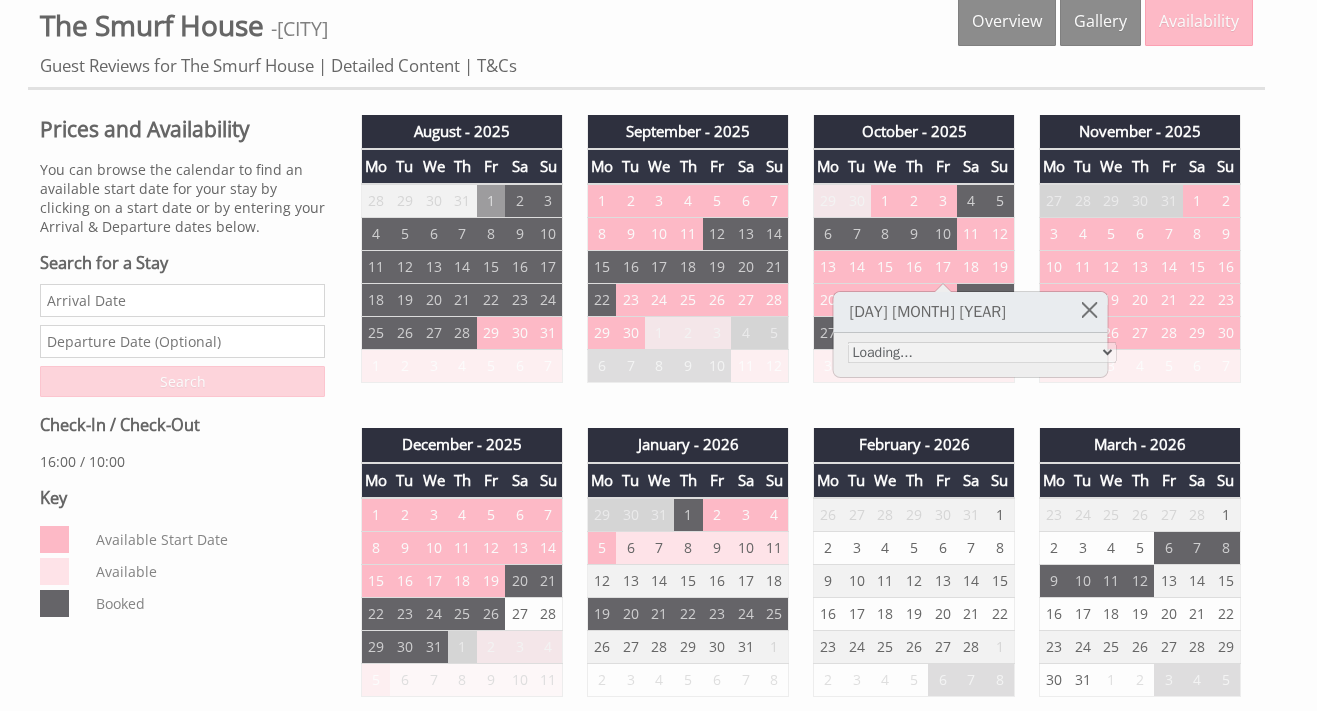 scroll, scrollTop: 682, scrollLeft: 0, axis: vertical 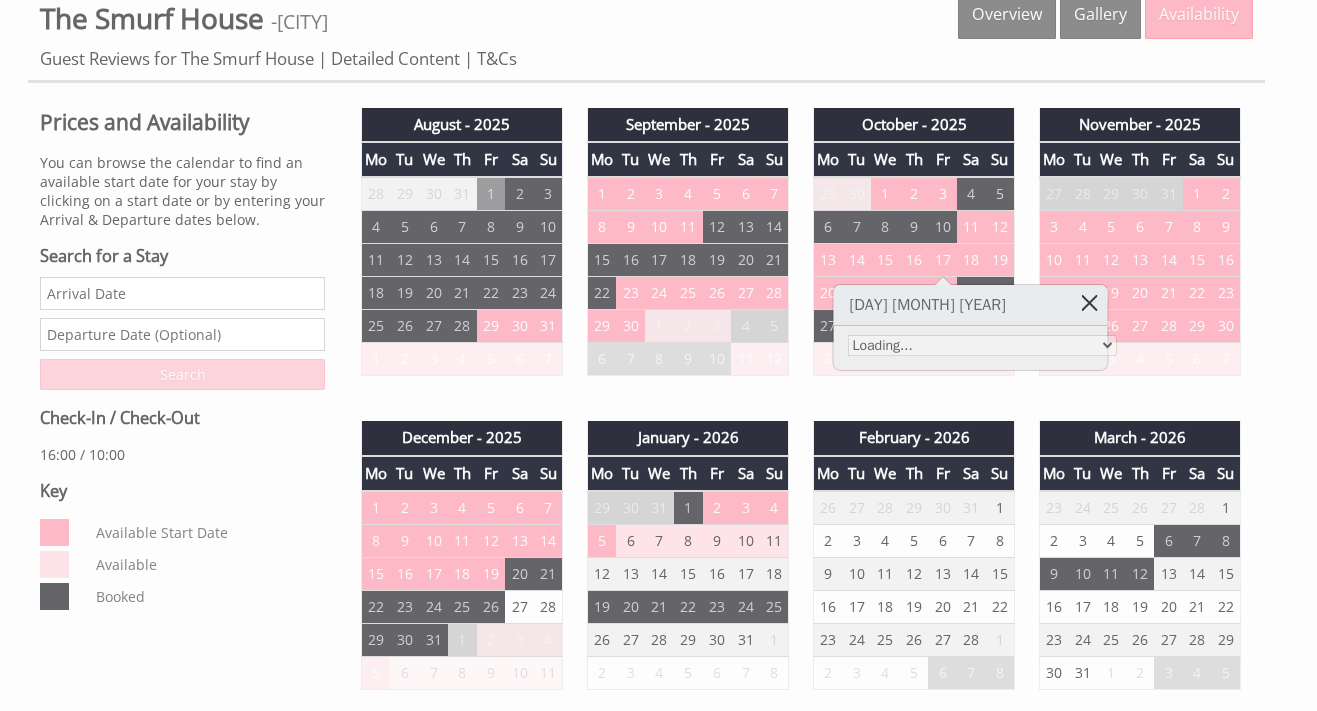 click at bounding box center [1089, 302] 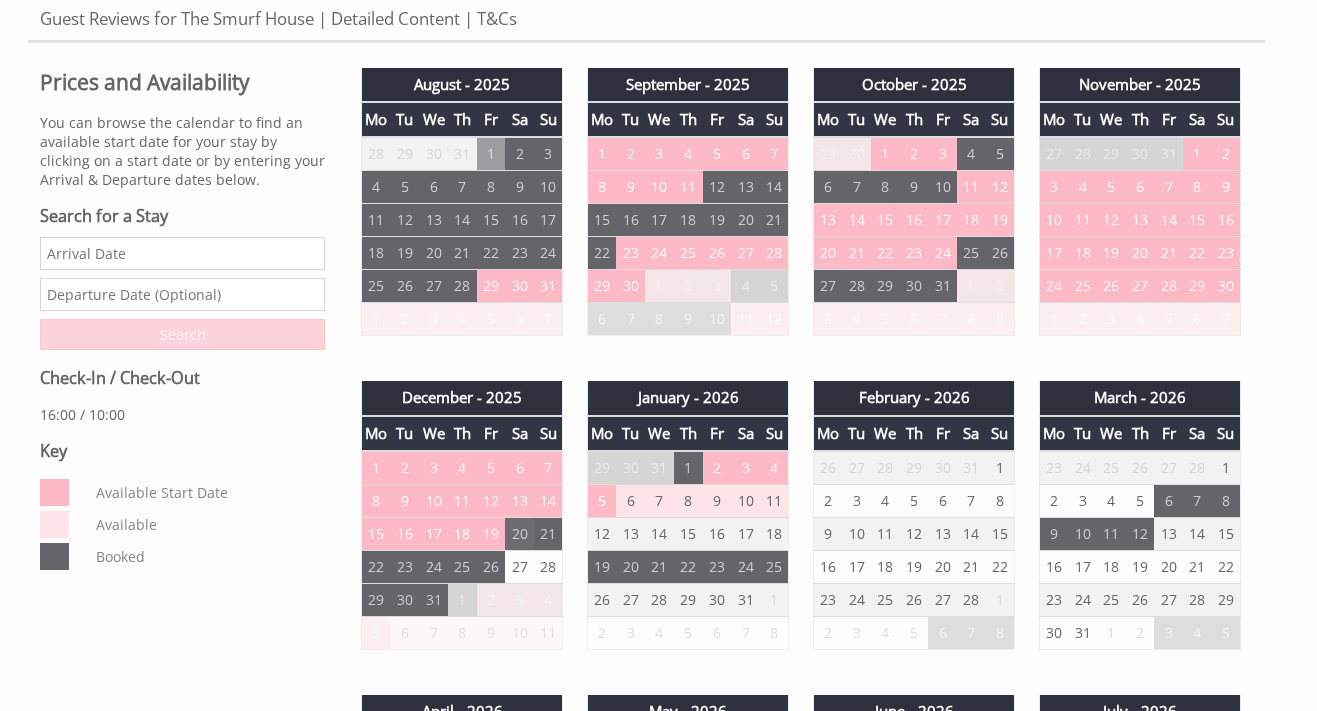 scroll, scrollTop: 714, scrollLeft: 0, axis: vertical 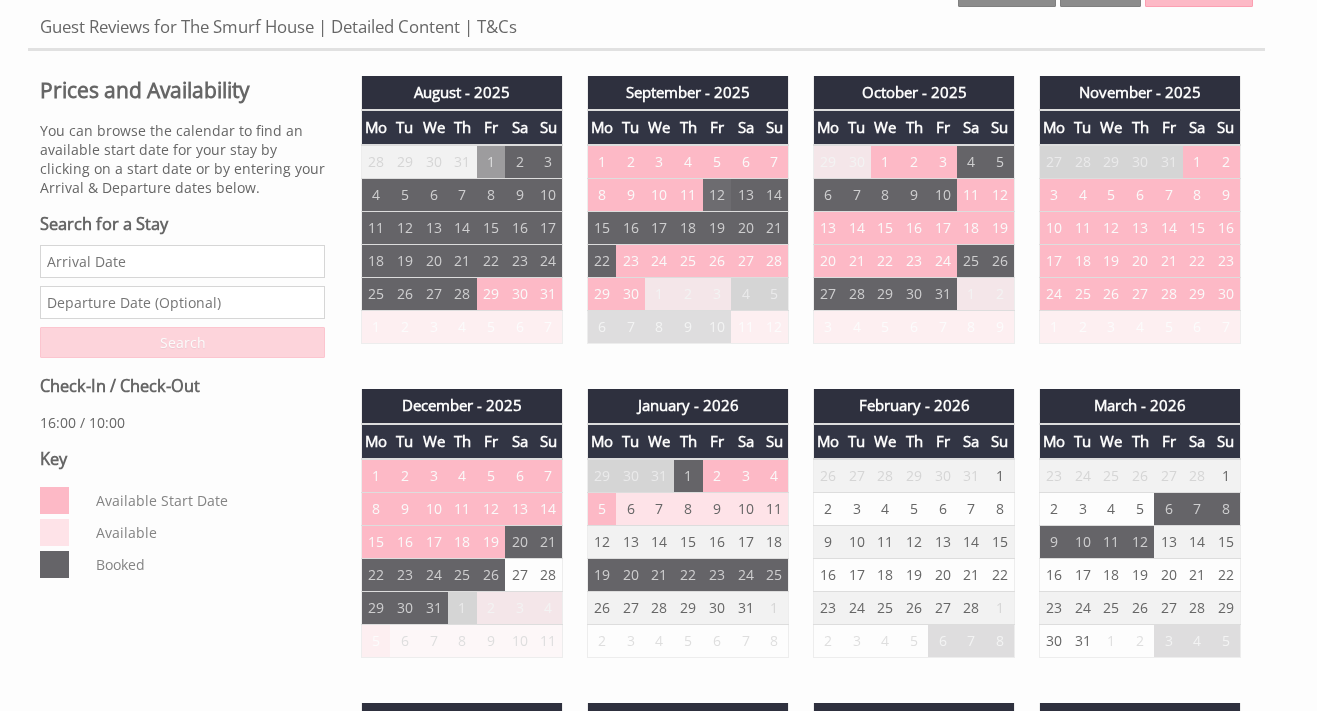 click on "12" at bounding box center [717, 195] 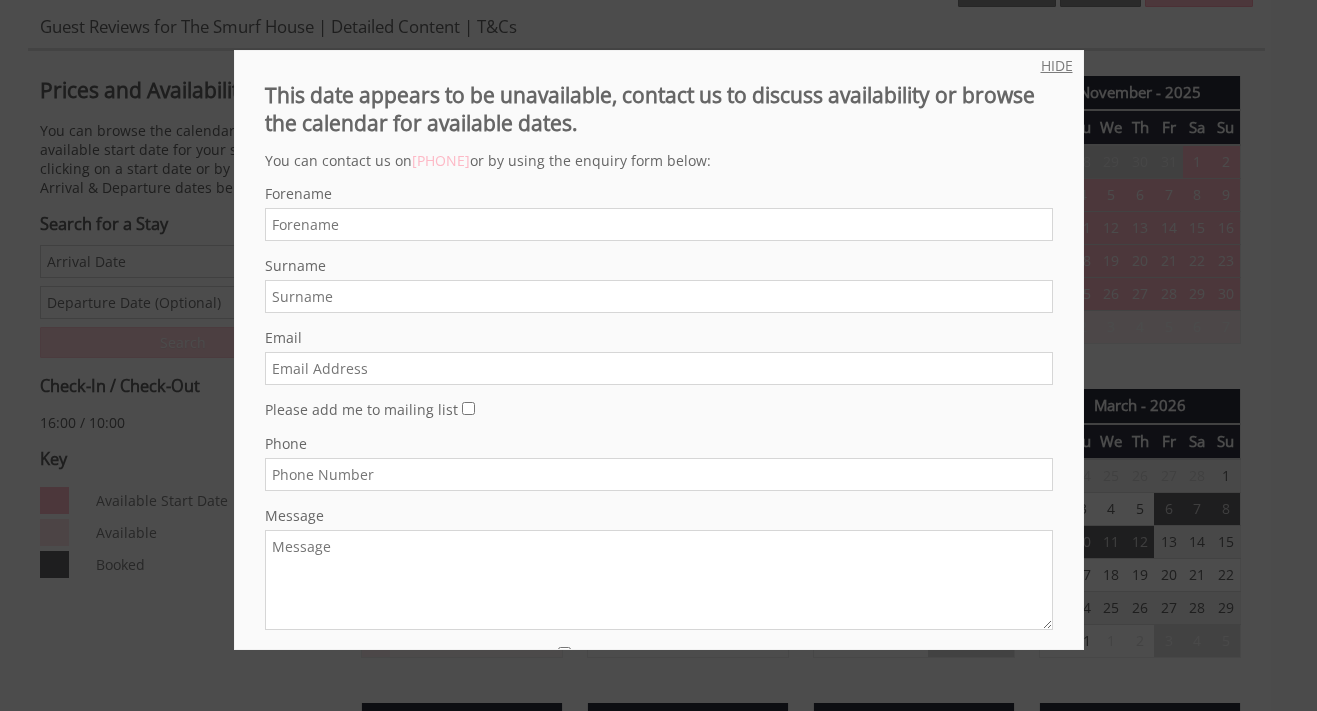 click on "HIDE" at bounding box center [1057, 65] 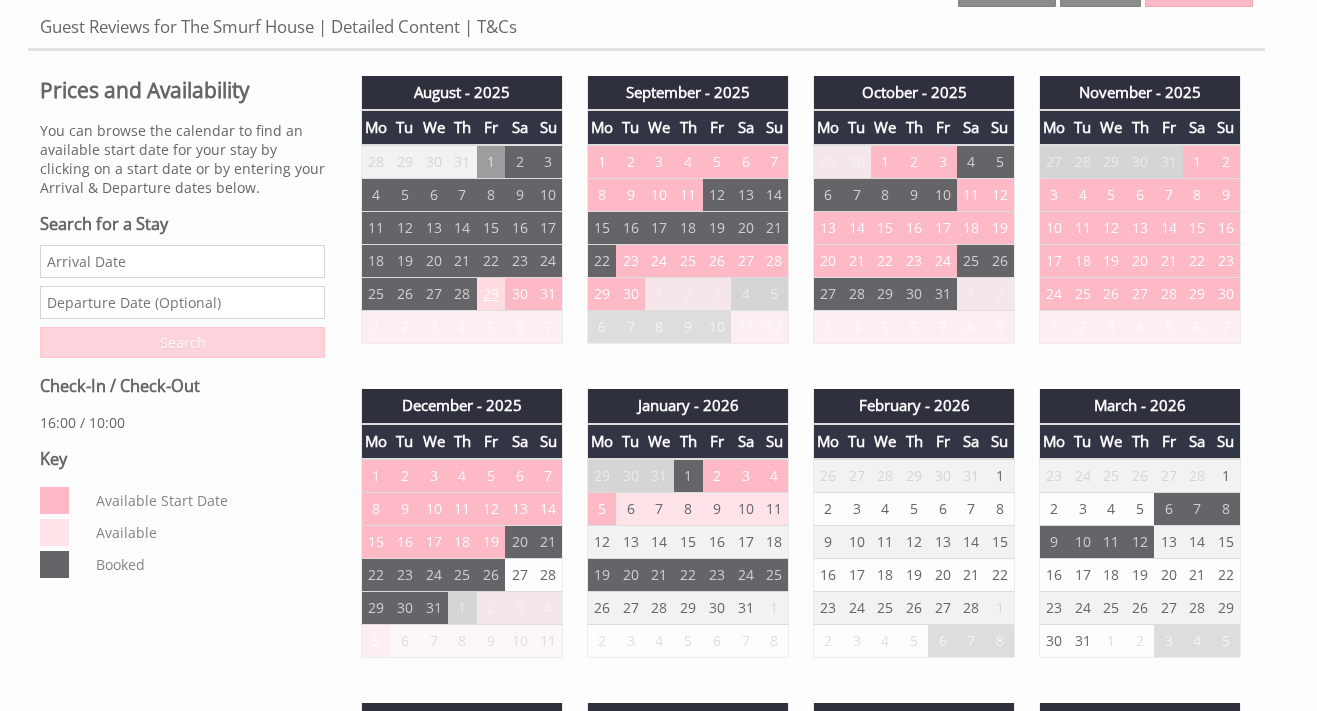 click on "29" at bounding box center [491, 294] 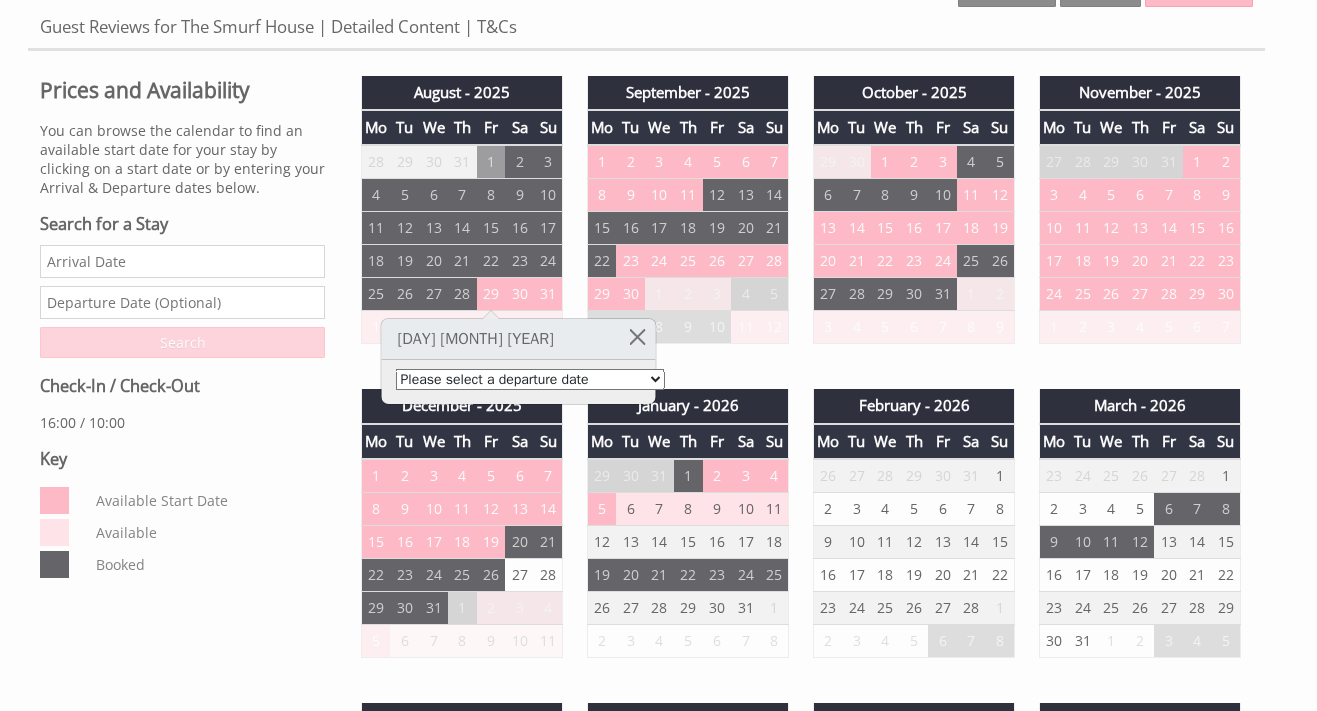 select on "book/6714684" 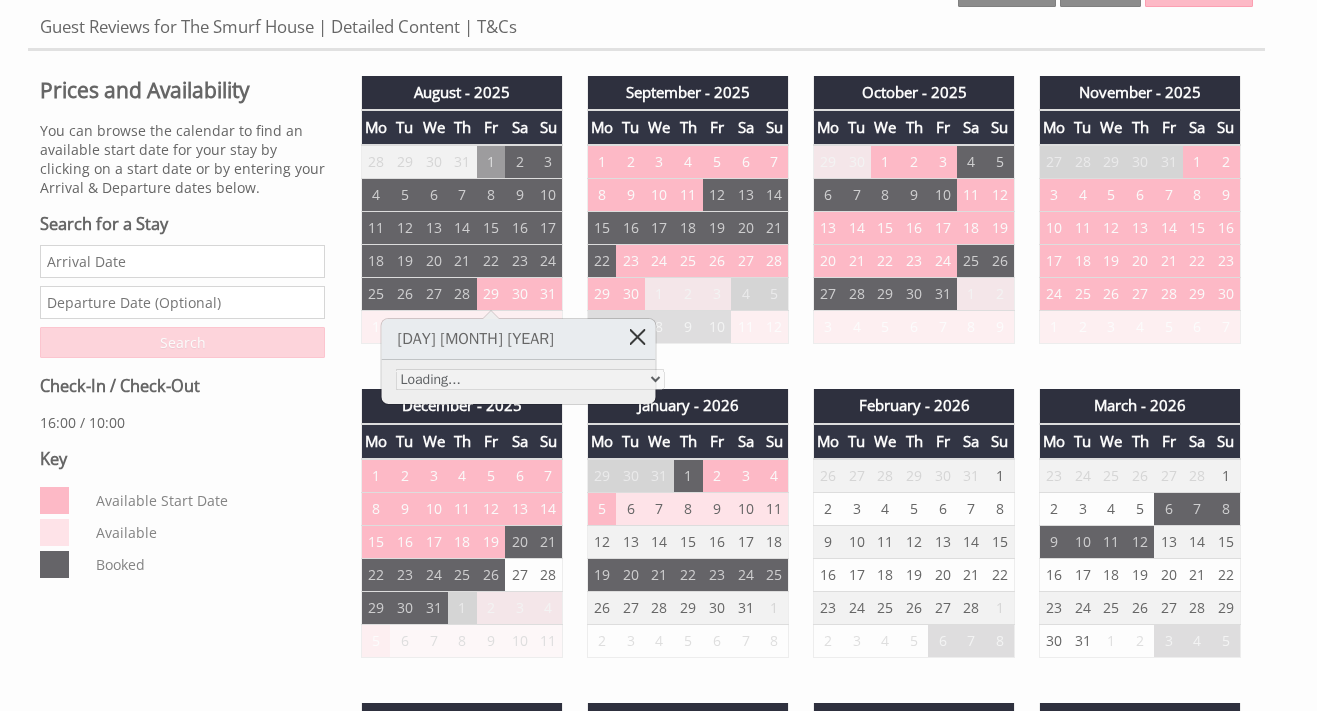 click at bounding box center (637, 336) 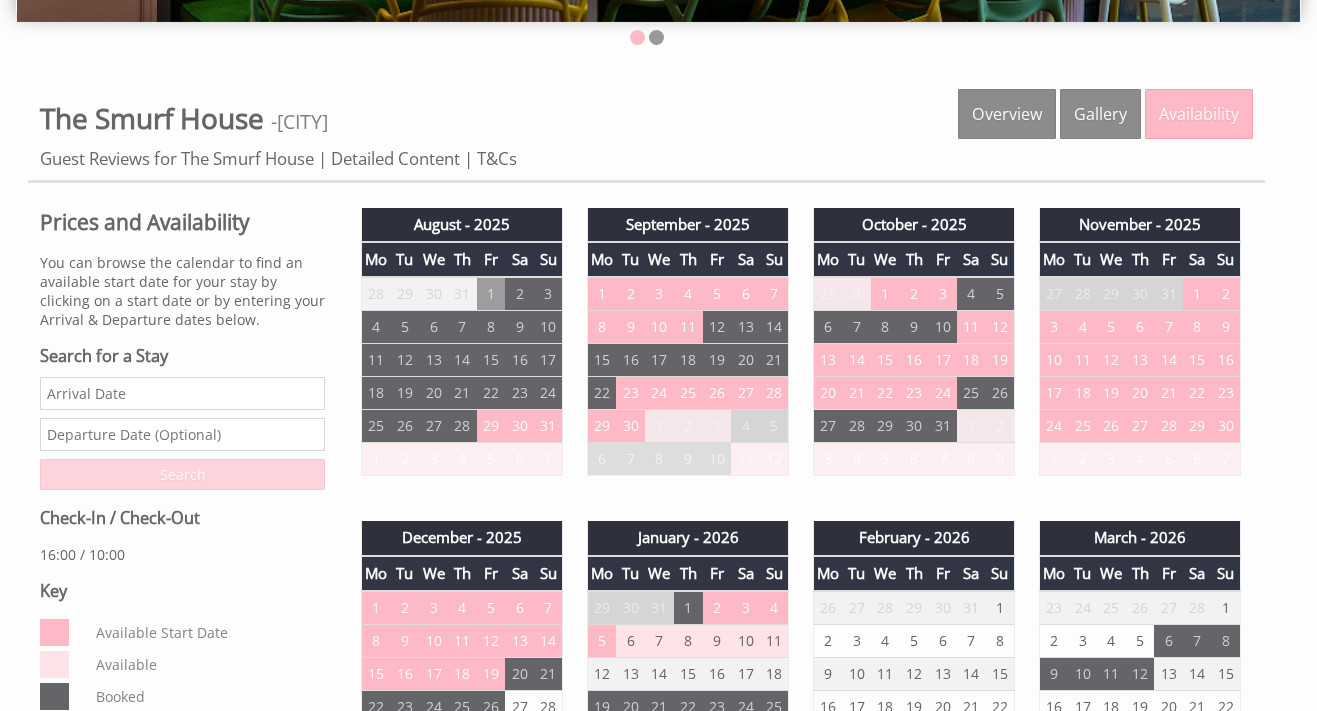 scroll, scrollTop: 578, scrollLeft: 0, axis: vertical 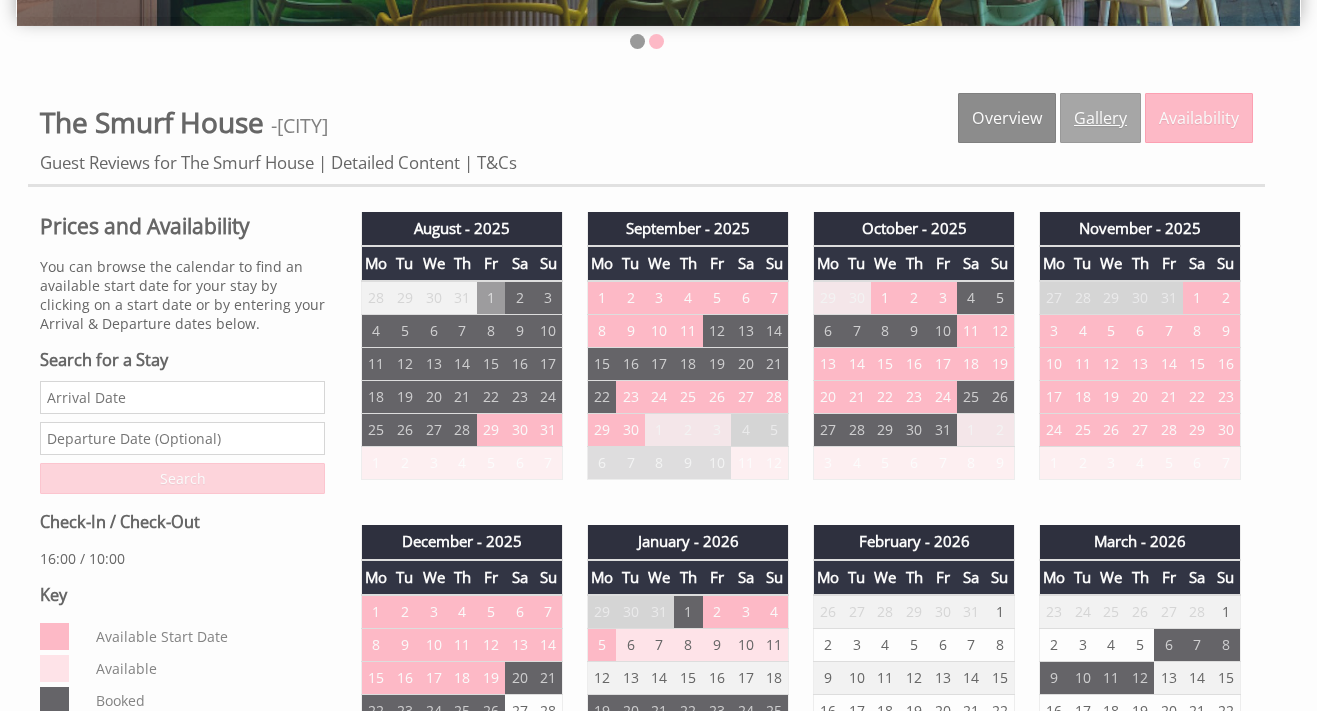 click on "Gallery" at bounding box center [1100, 118] 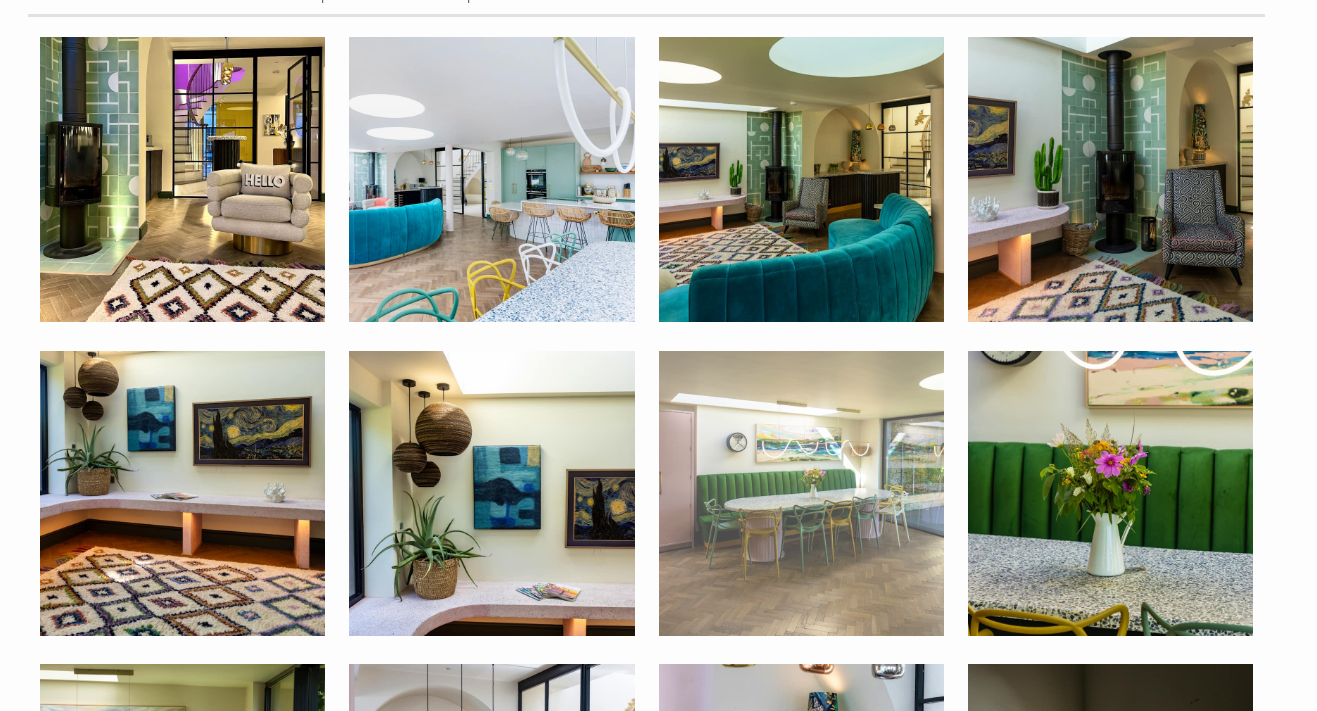 scroll, scrollTop: 731, scrollLeft: 0, axis: vertical 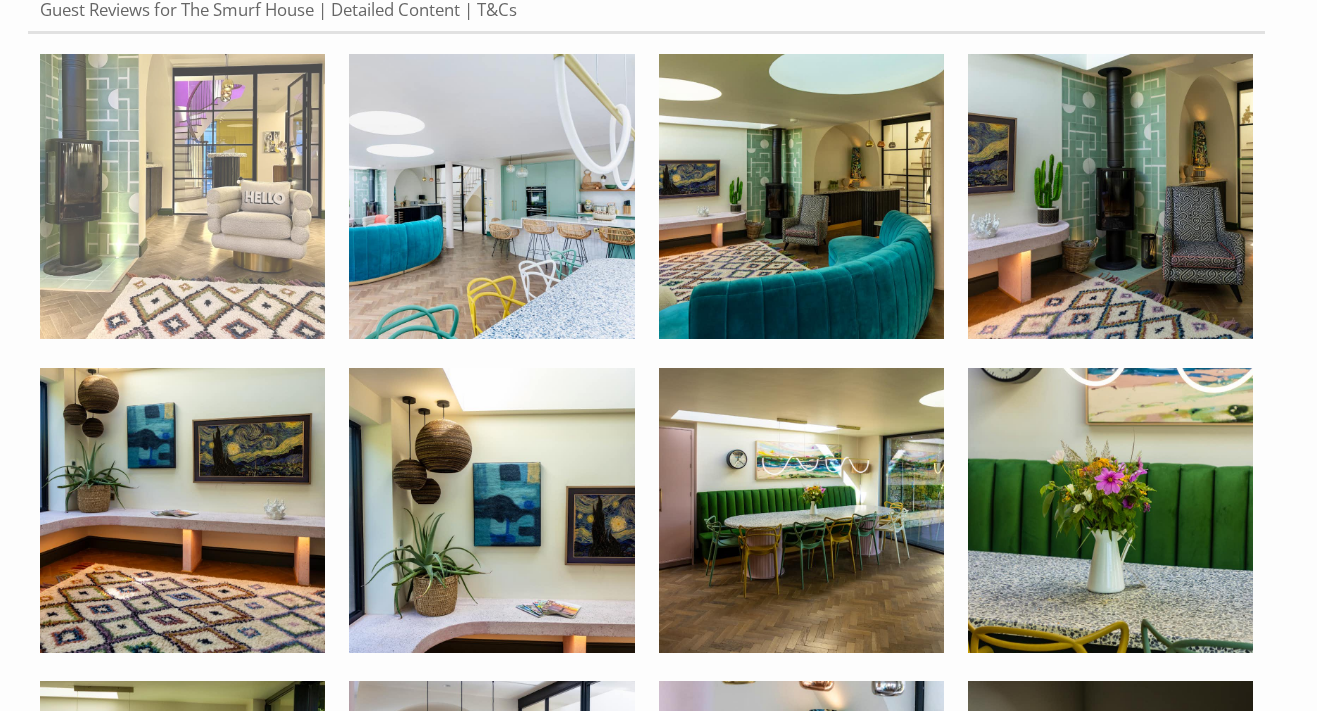 click at bounding box center (182, 196) 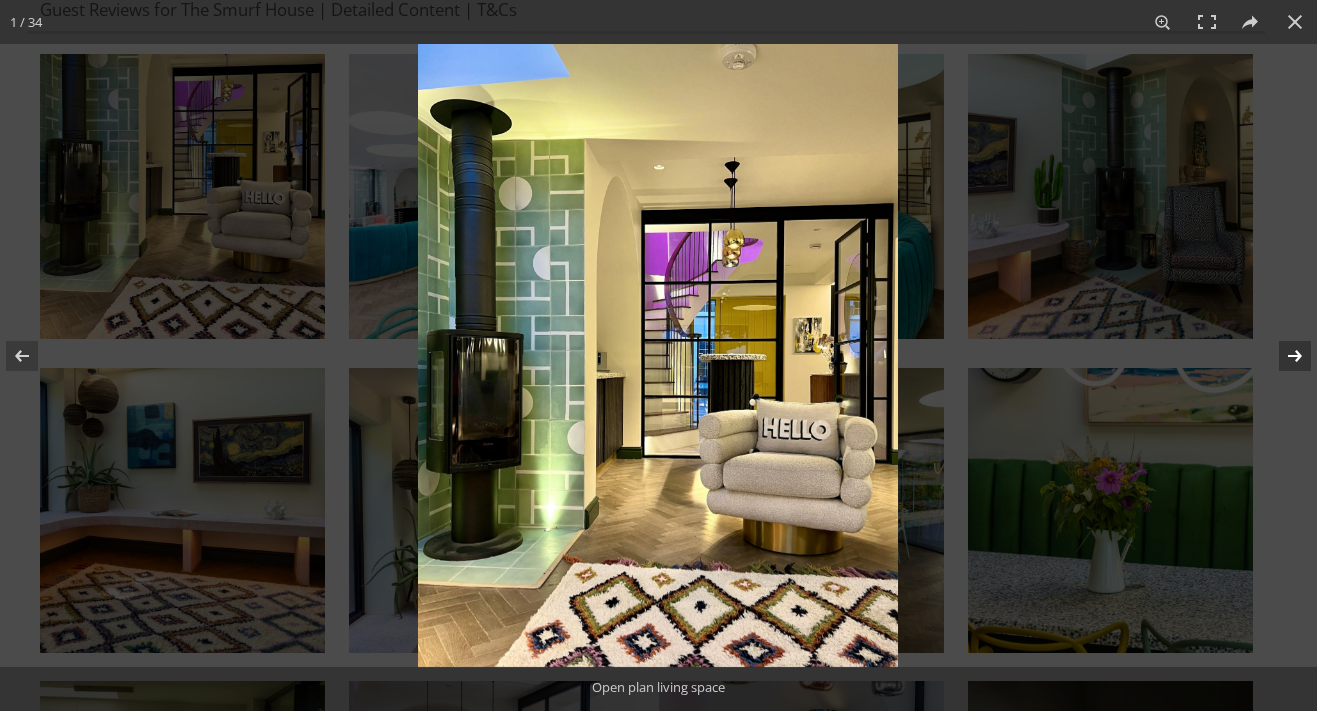 click at bounding box center (1282, 356) 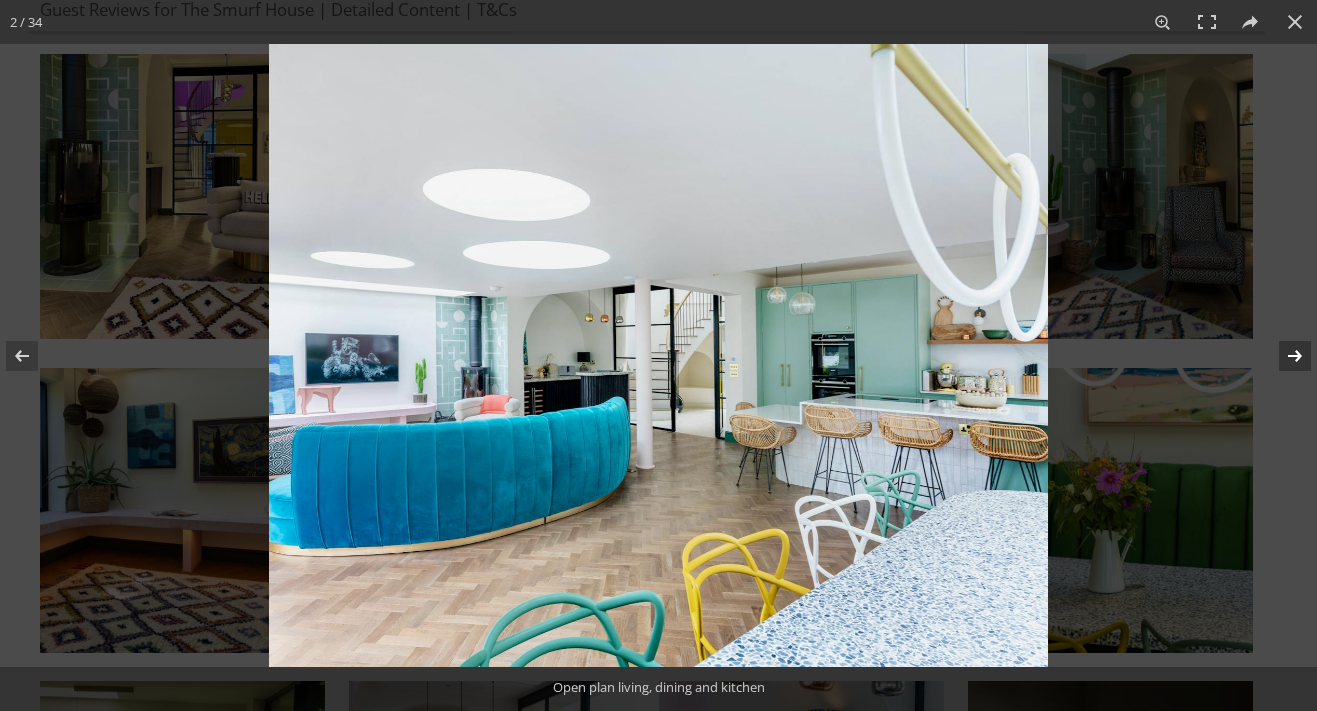 click at bounding box center (1282, 356) 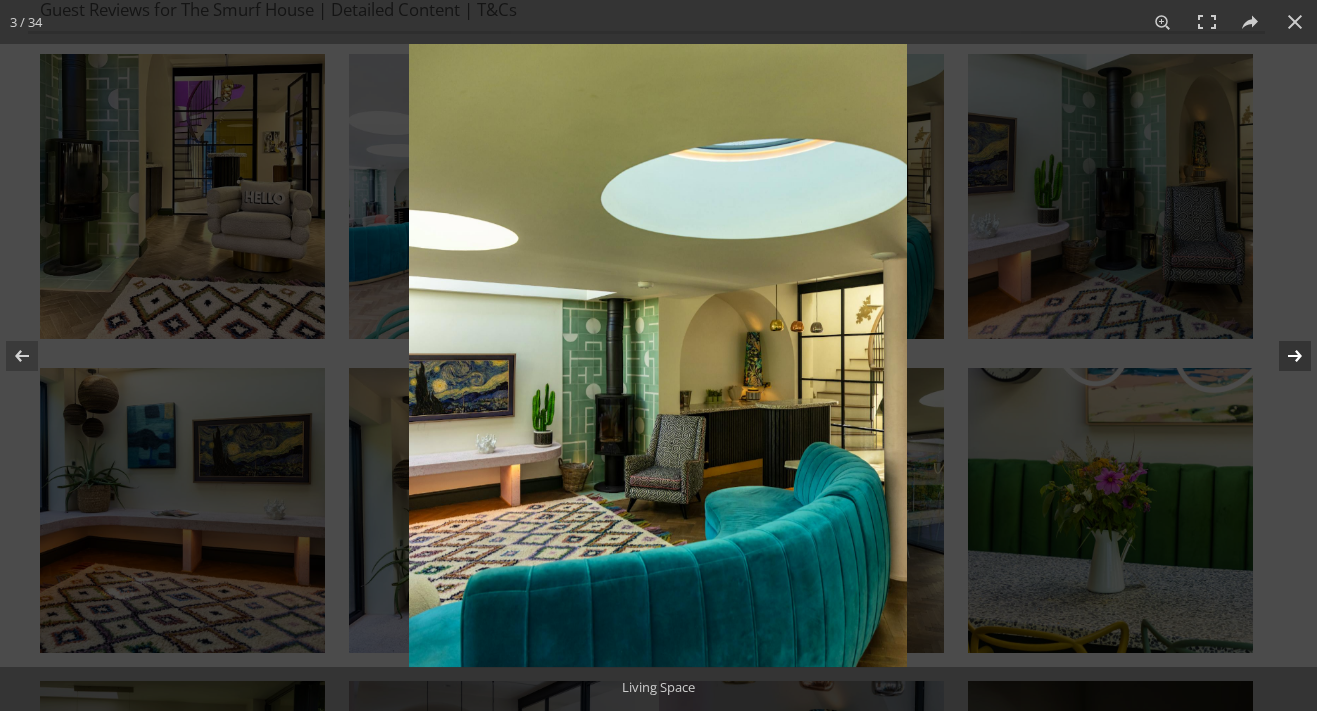 click at bounding box center (1282, 356) 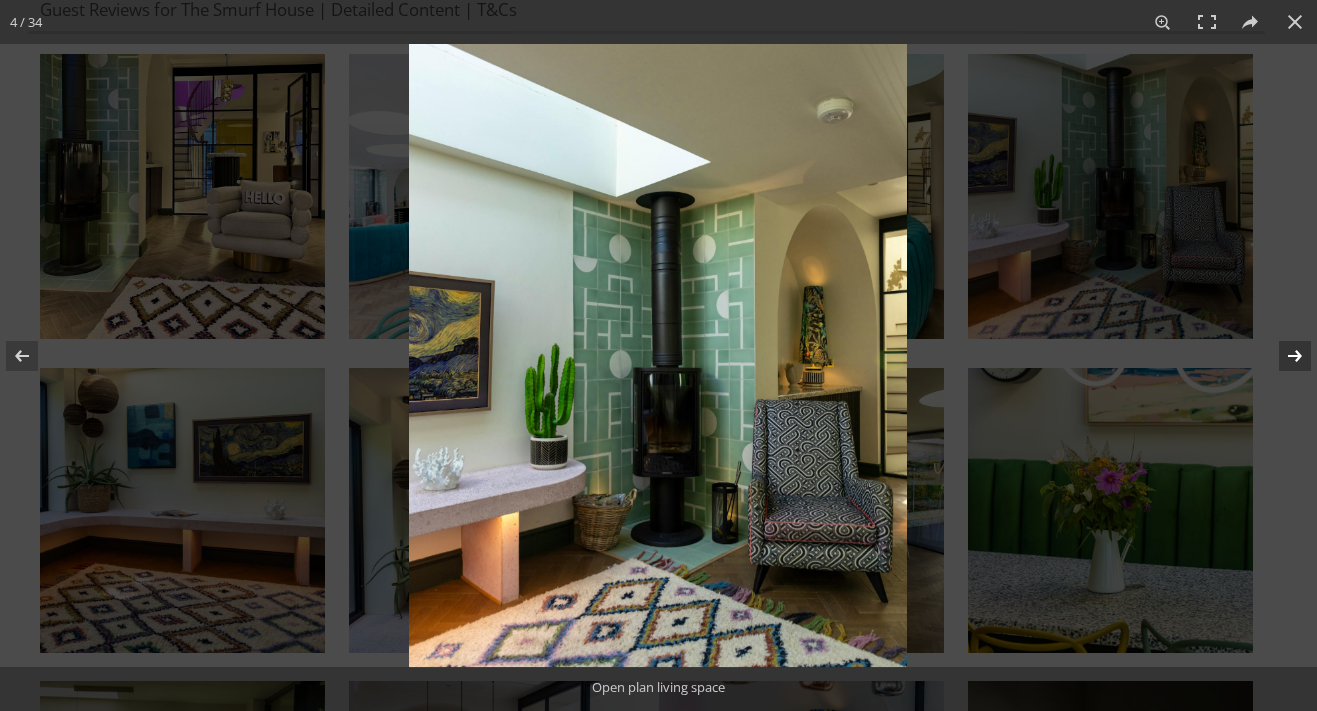 click at bounding box center (1282, 356) 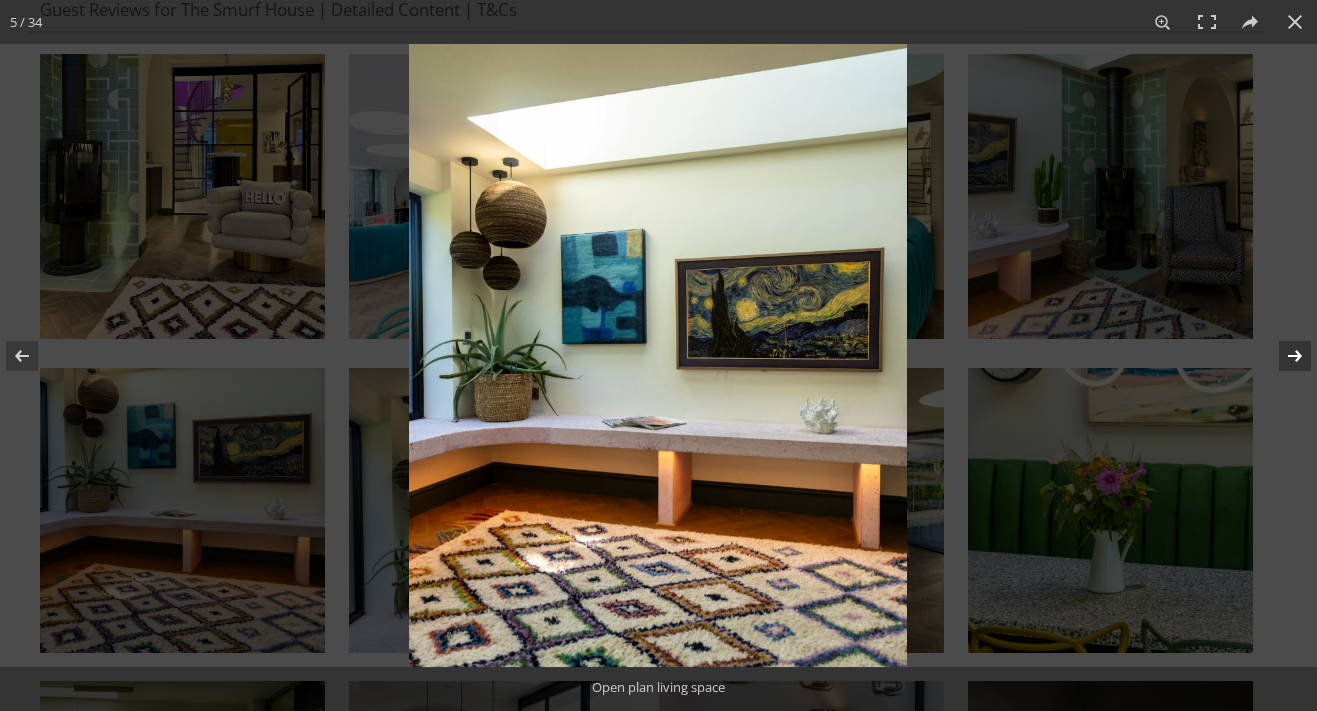 click at bounding box center (1282, 356) 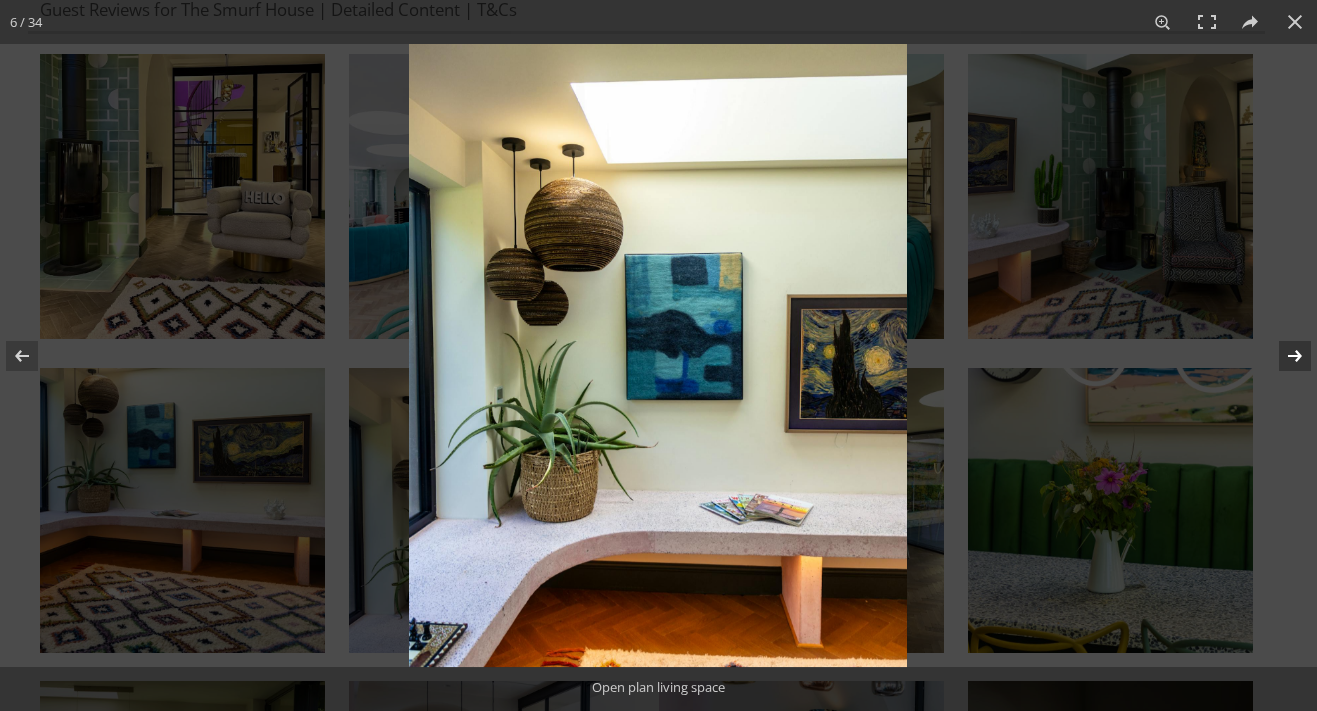 click at bounding box center [1282, 356] 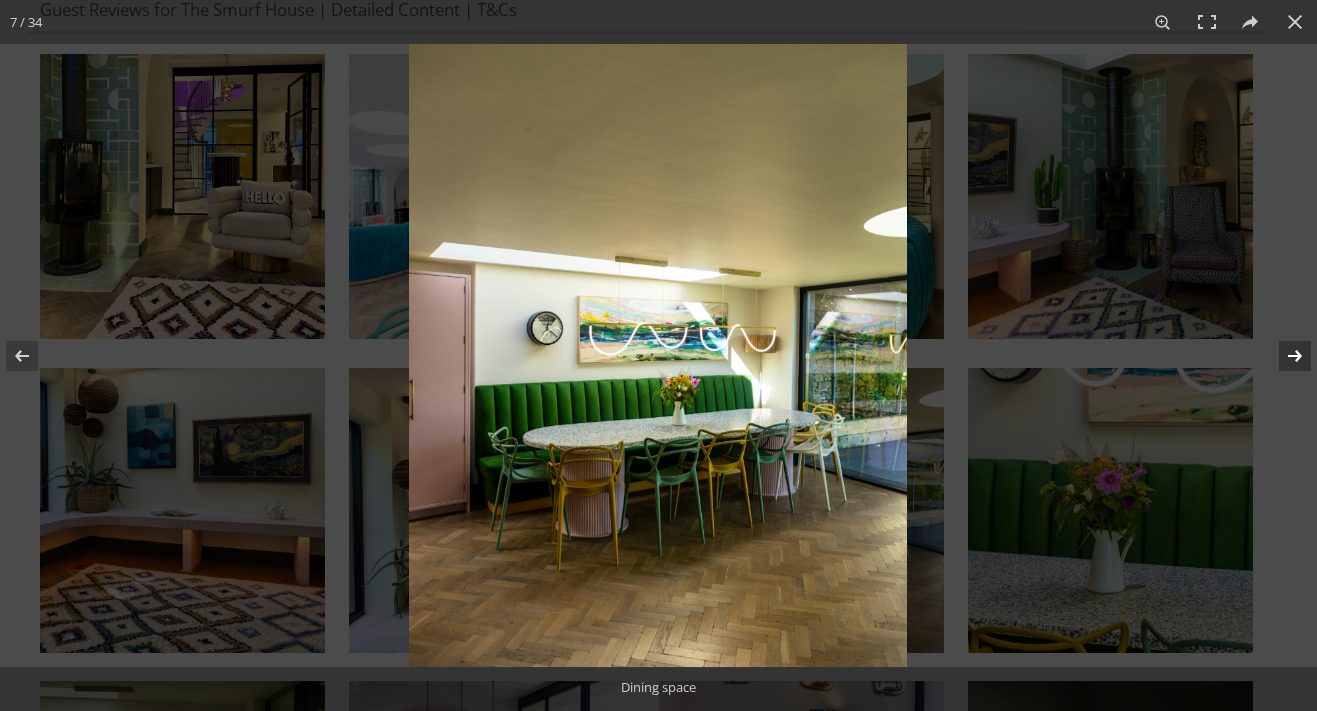 click at bounding box center [1282, 356] 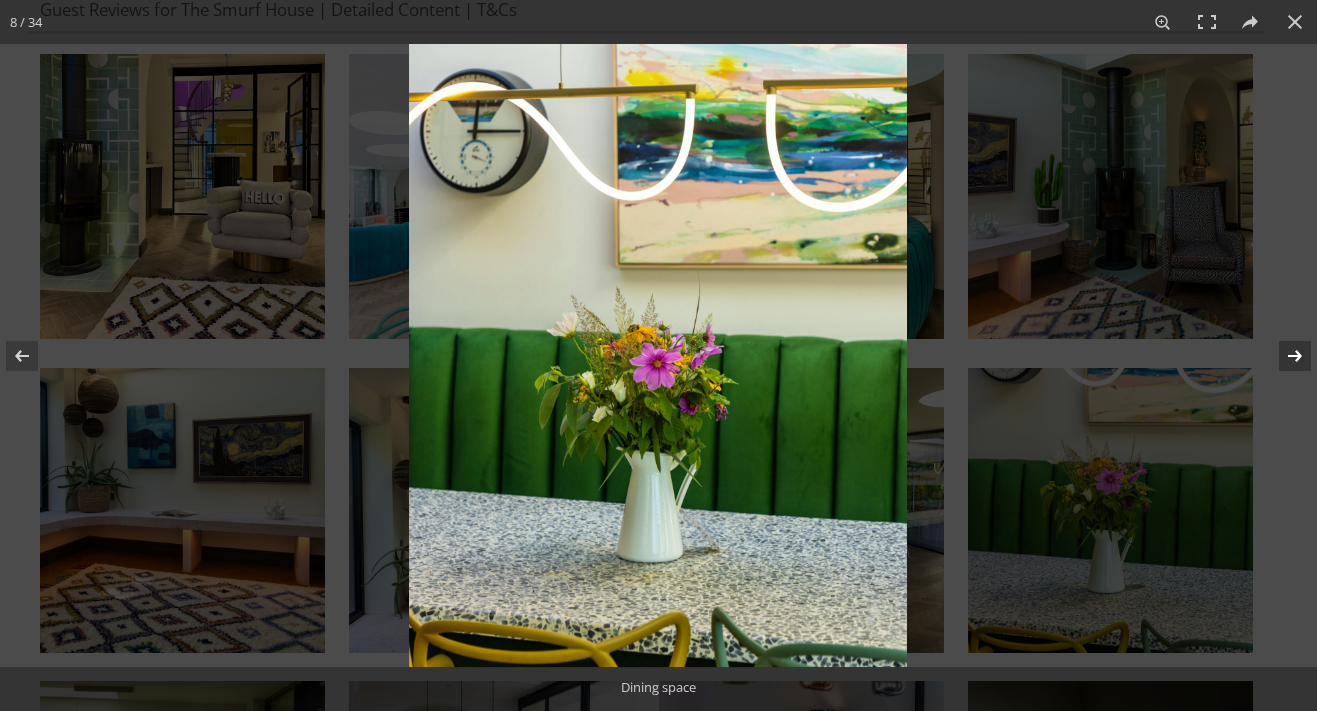click at bounding box center [1282, 356] 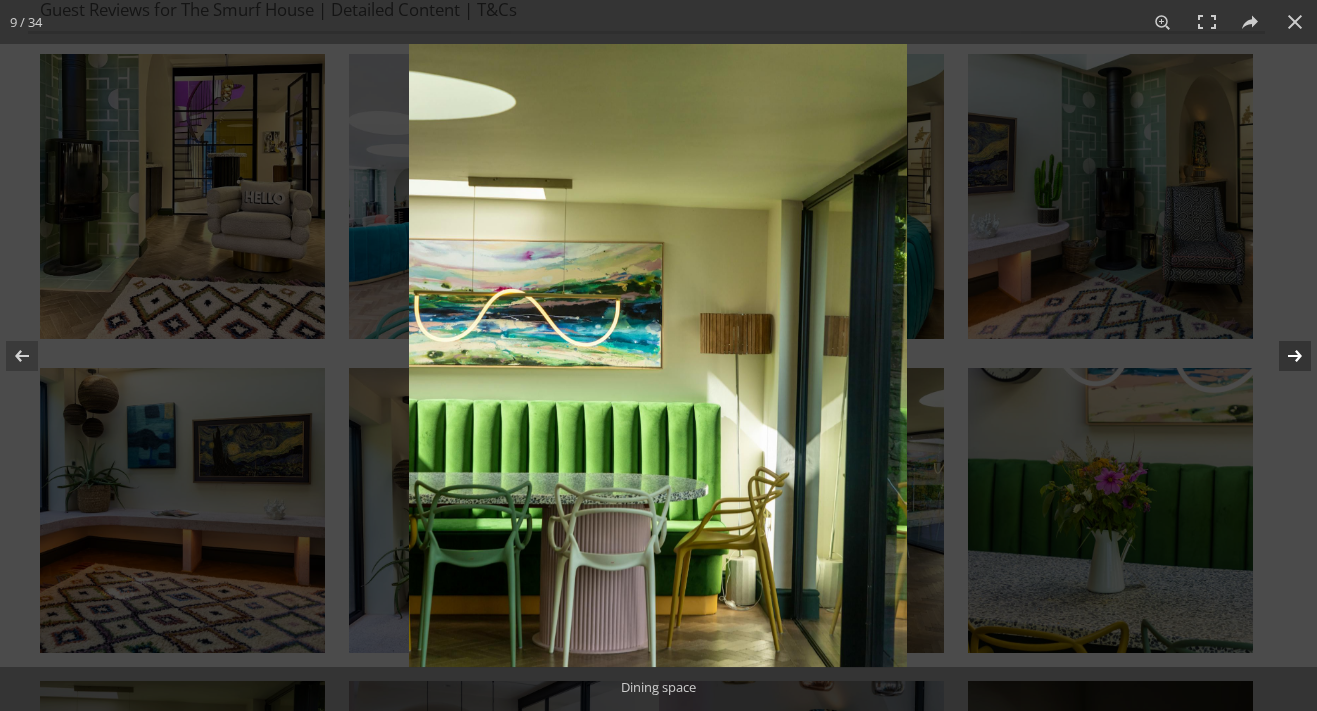 click at bounding box center (1282, 356) 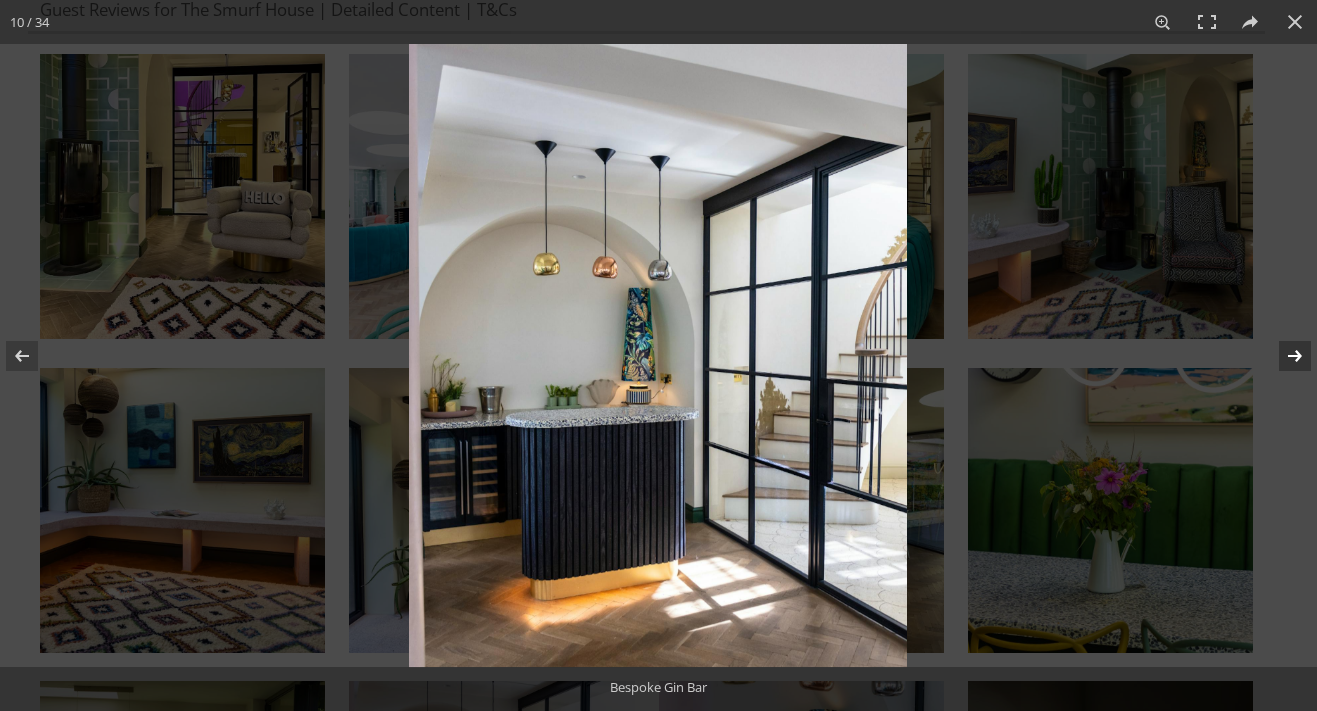 click at bounding box center (1282, 356) 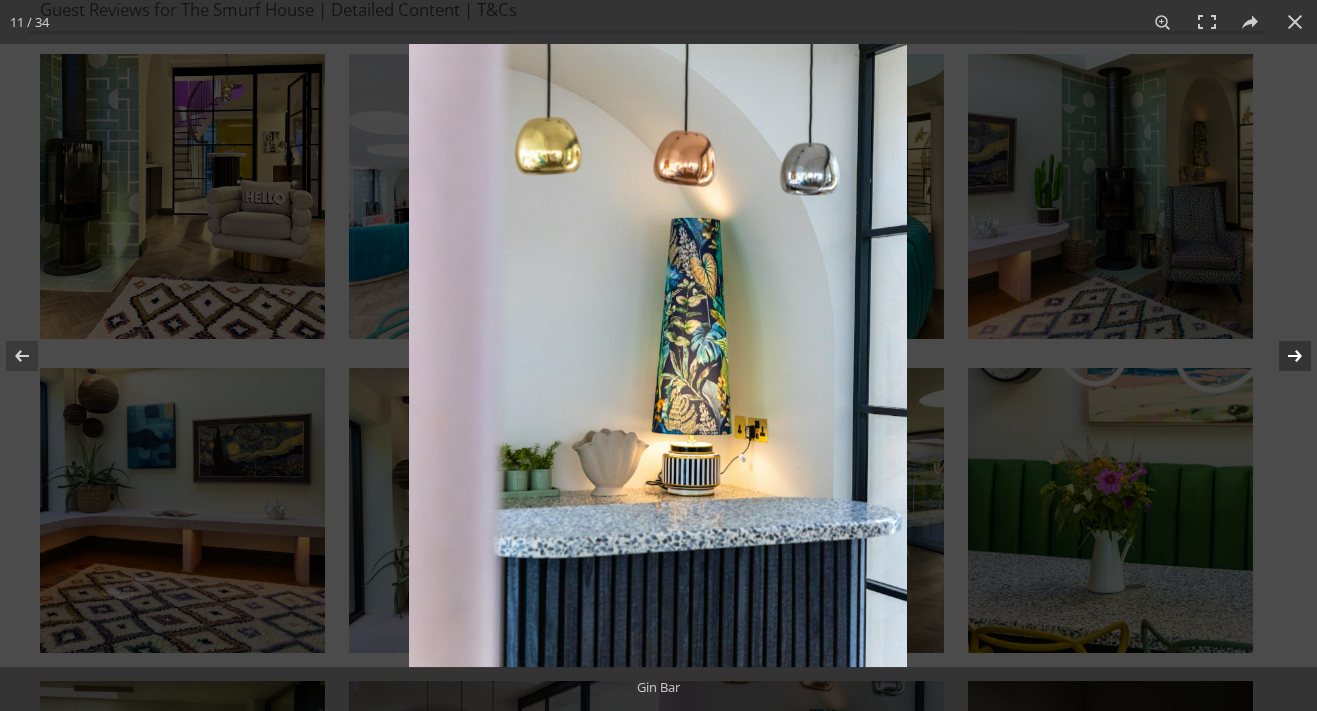 click at bounding box center [1282, 356] 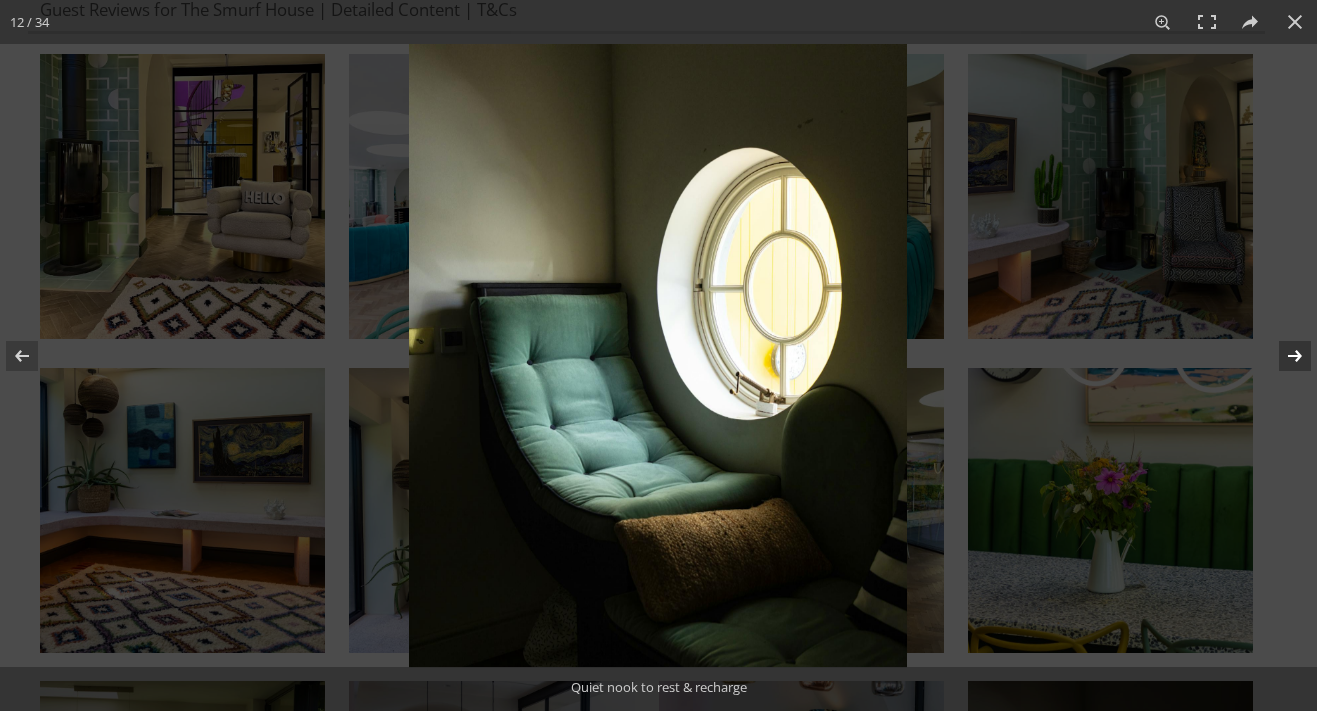 click at bounding box center [1282, 356] 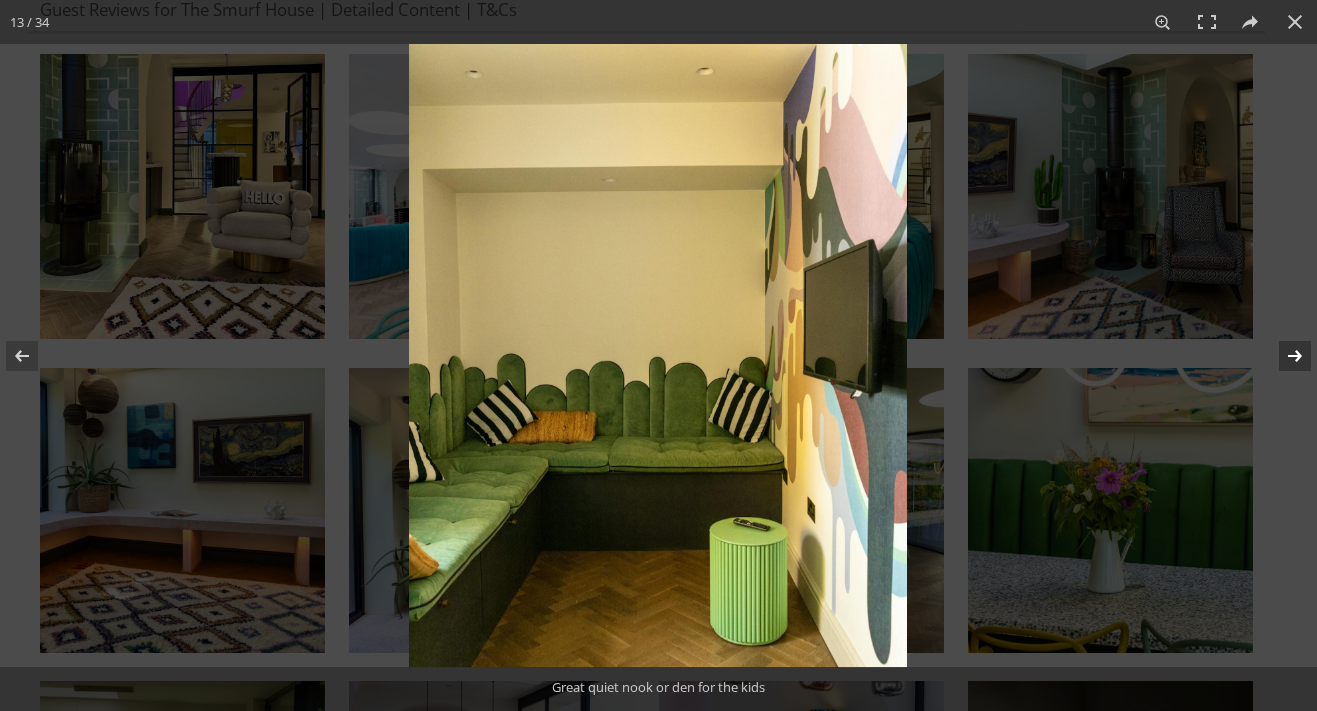 click at bounding box center [1282, 356] 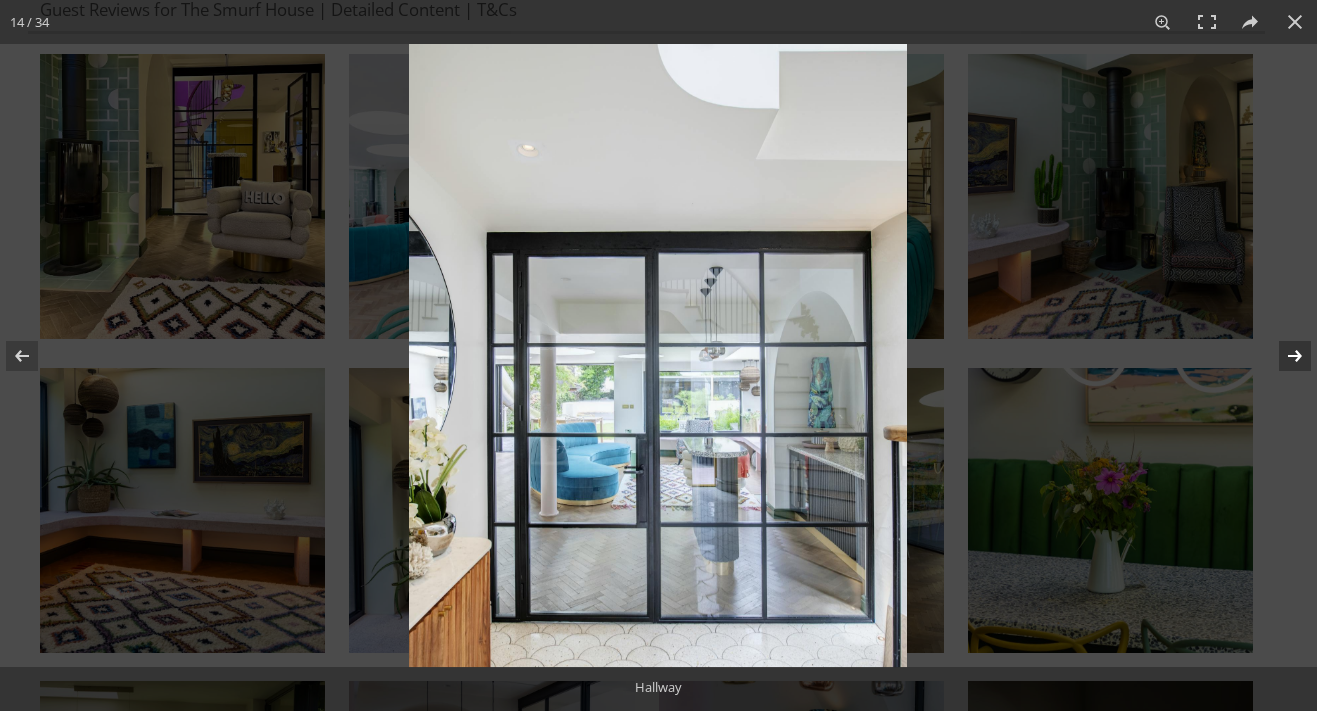 click at bounding box center [1282, 356] 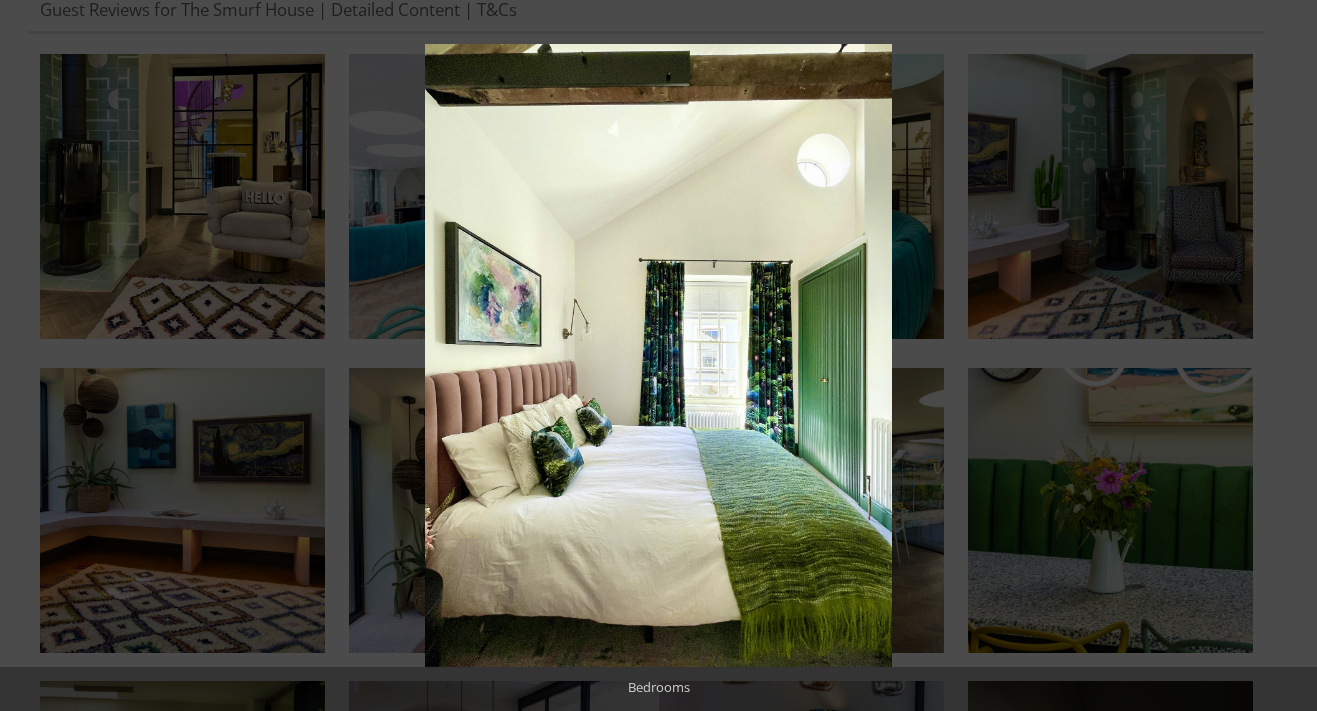 click at bounding box center (1282, 356) 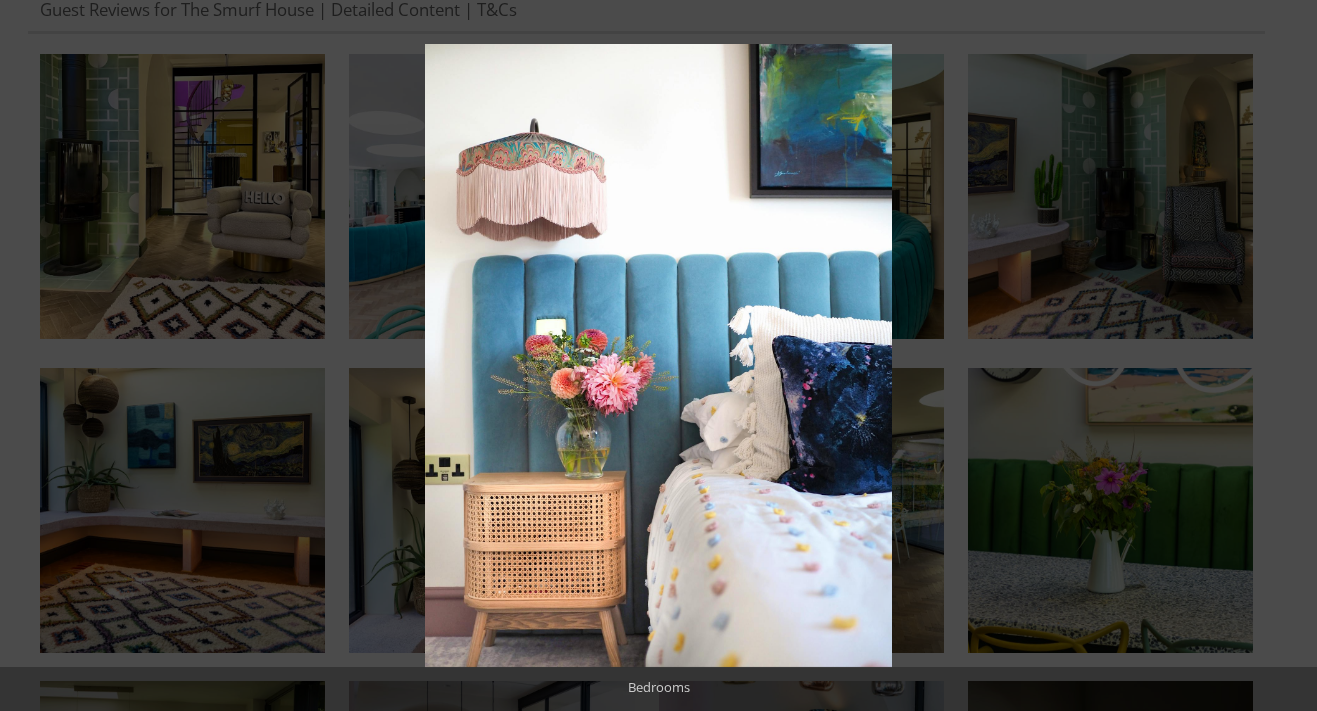 click at bounding box center (1282, 356) 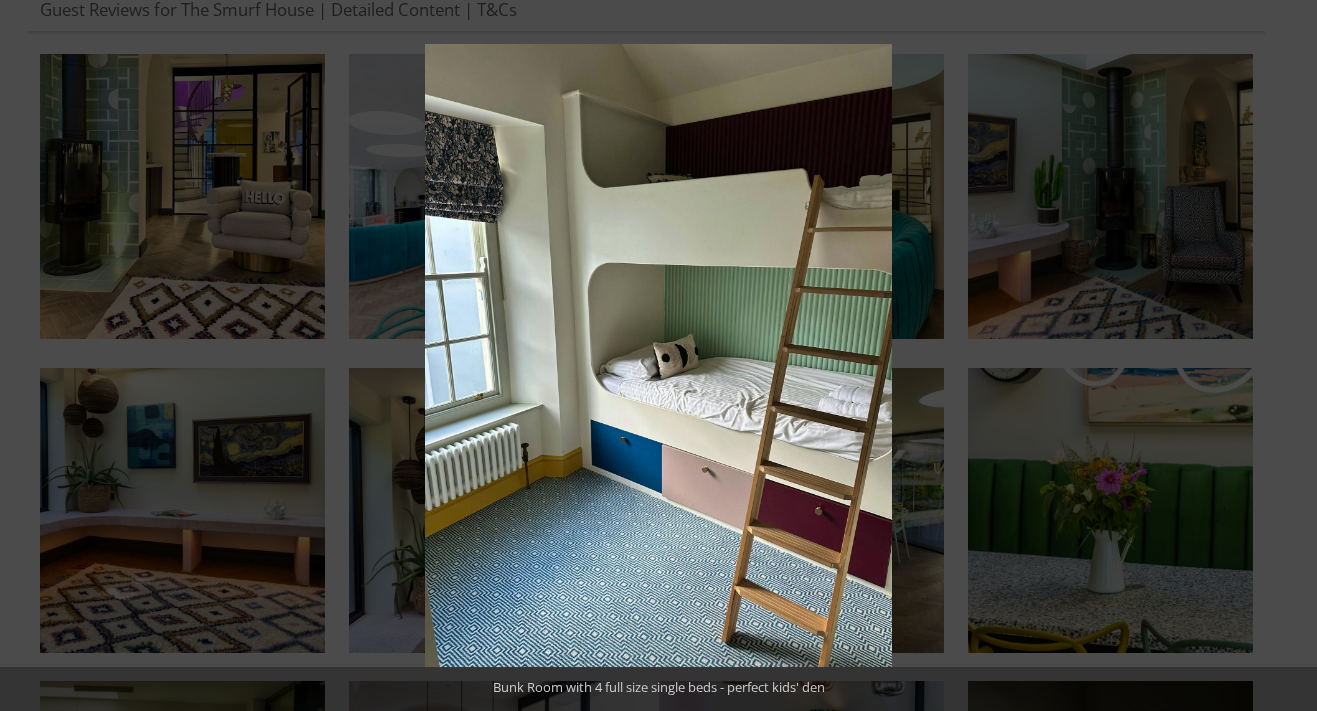 click at bounding box center (1282, 356) 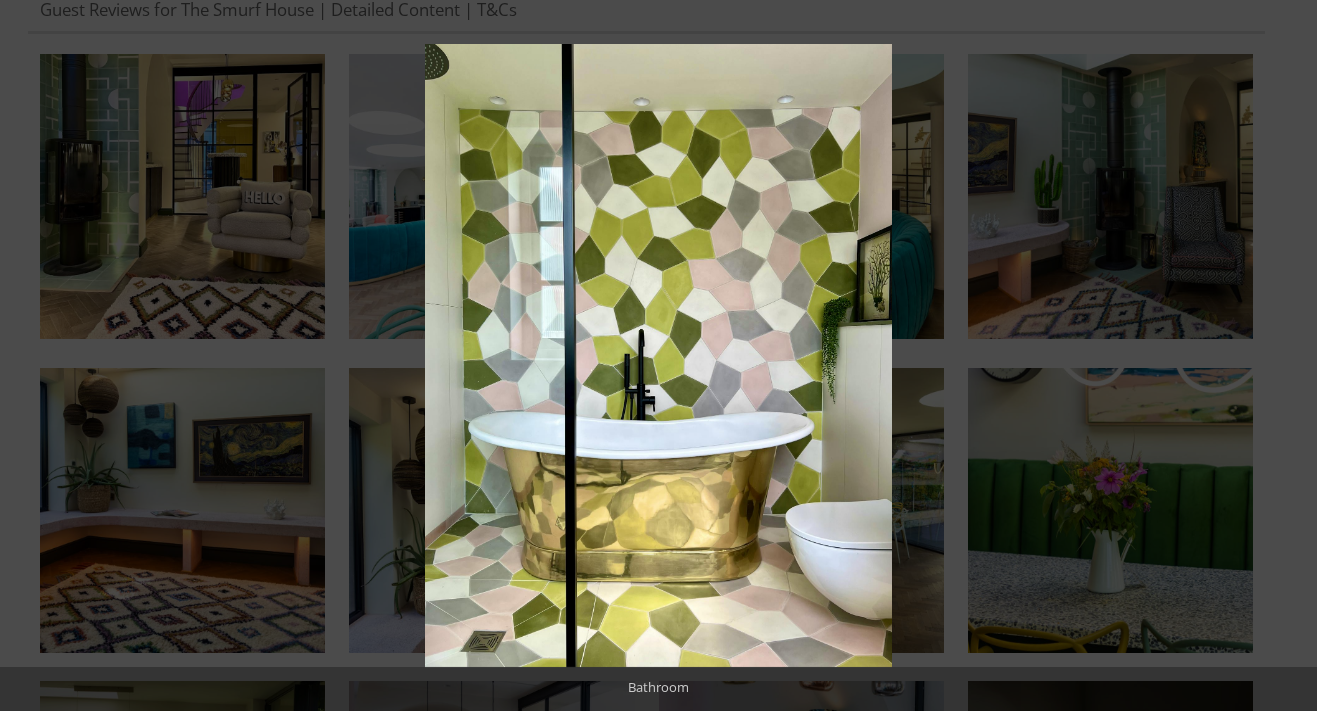 click at bounding box center [1282, 356] 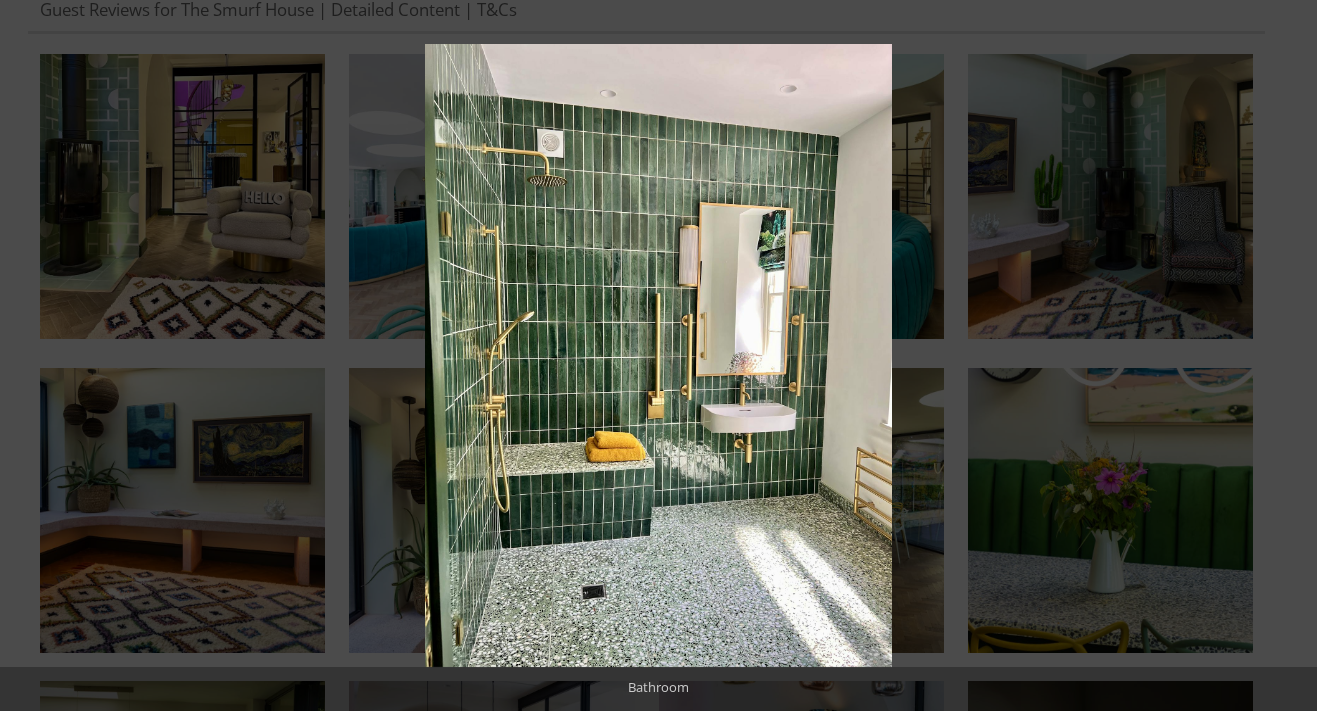 click at bounding box center [1282, 356] 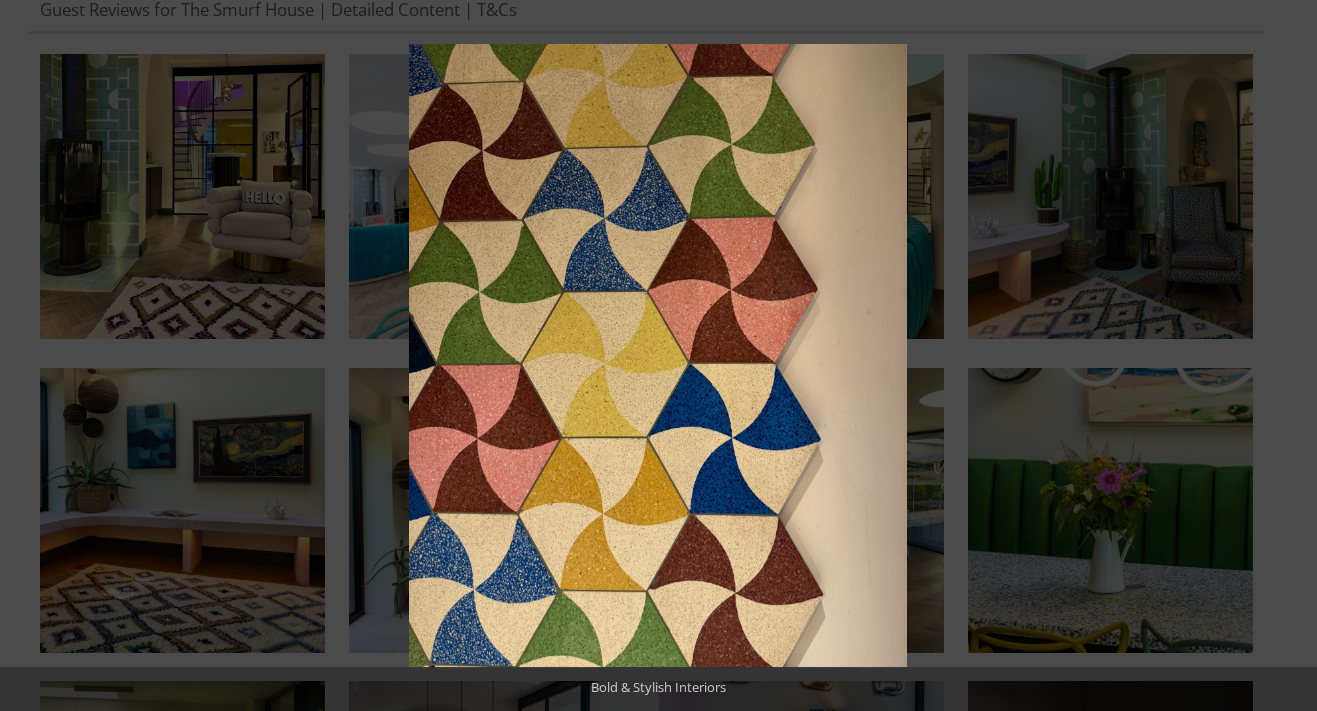 click at bounding box center [1282, 356] 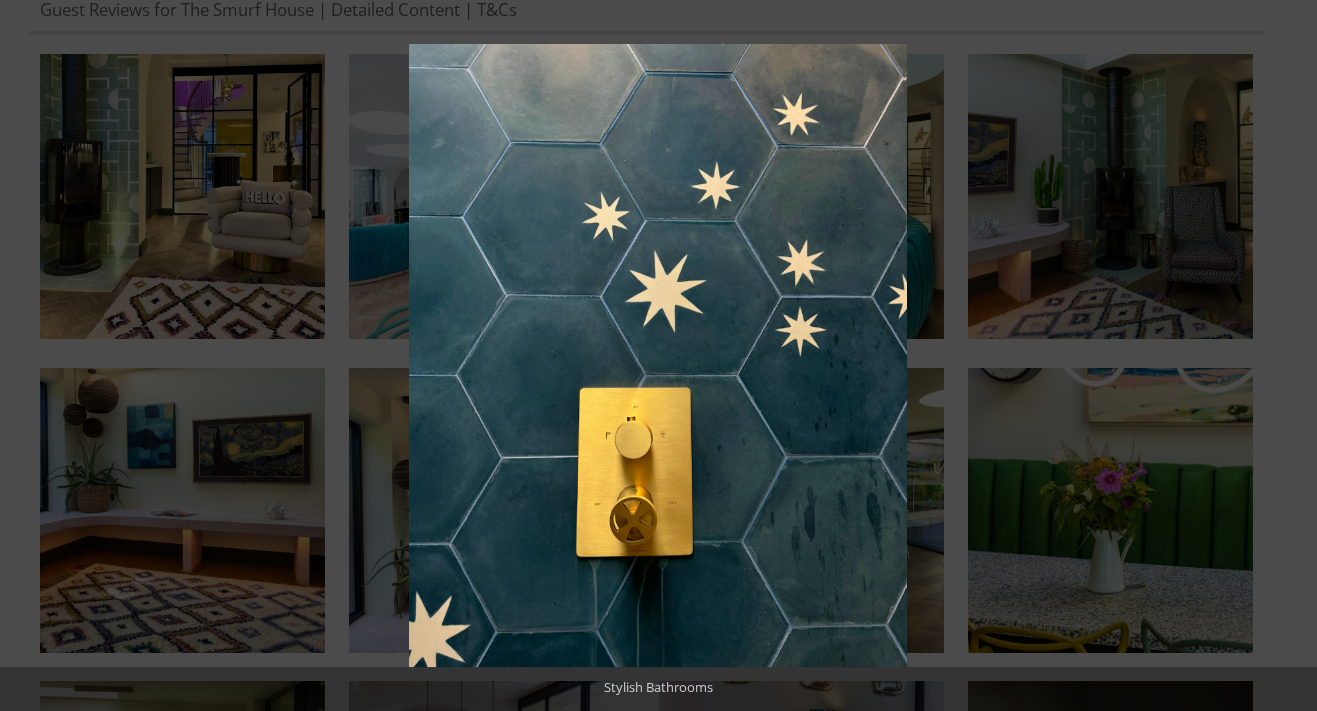 click at bounding box center (1282, 356) 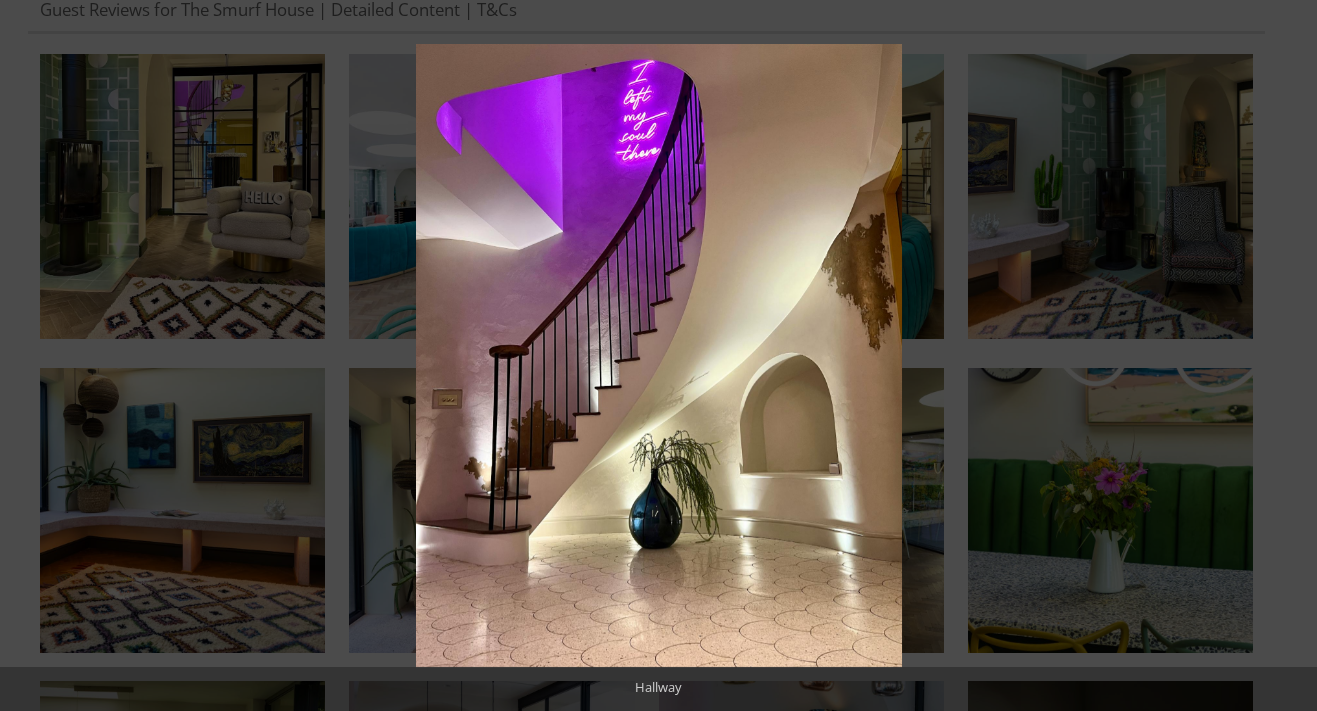 click at bounding box center (1282, 356) 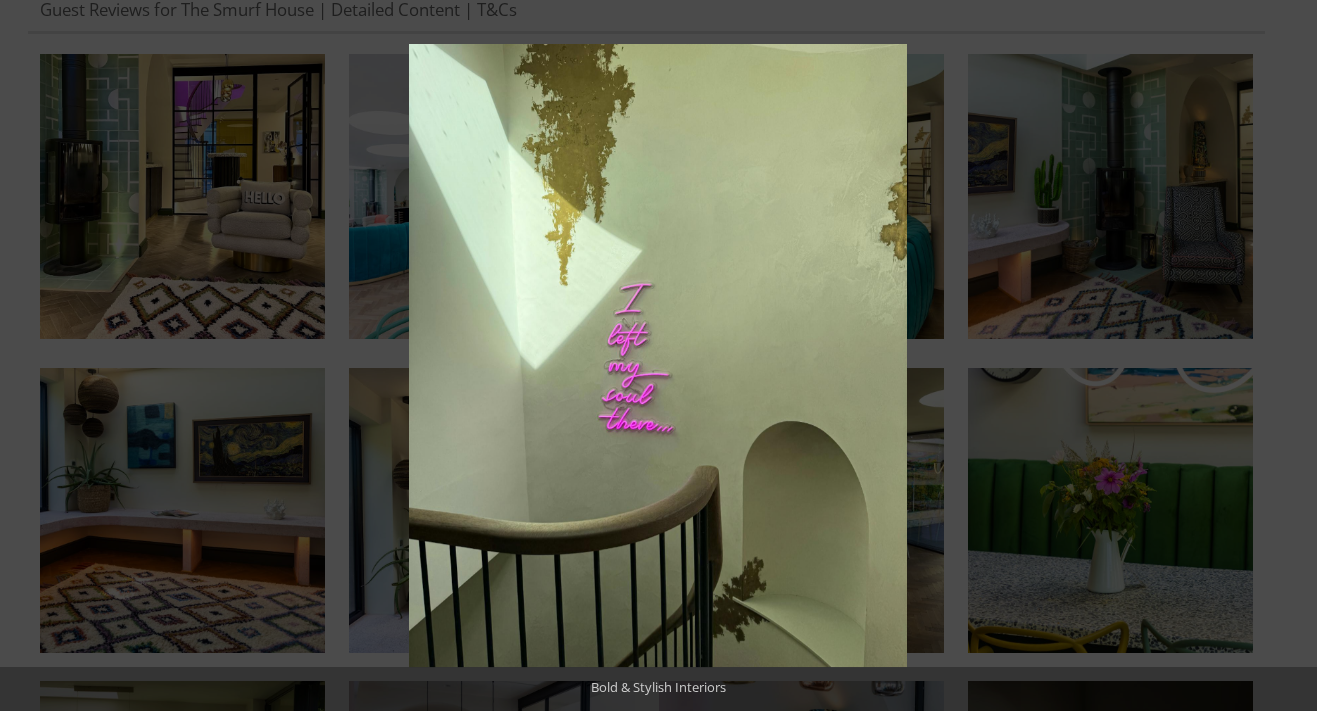 click at bounding box center (1282, 356) 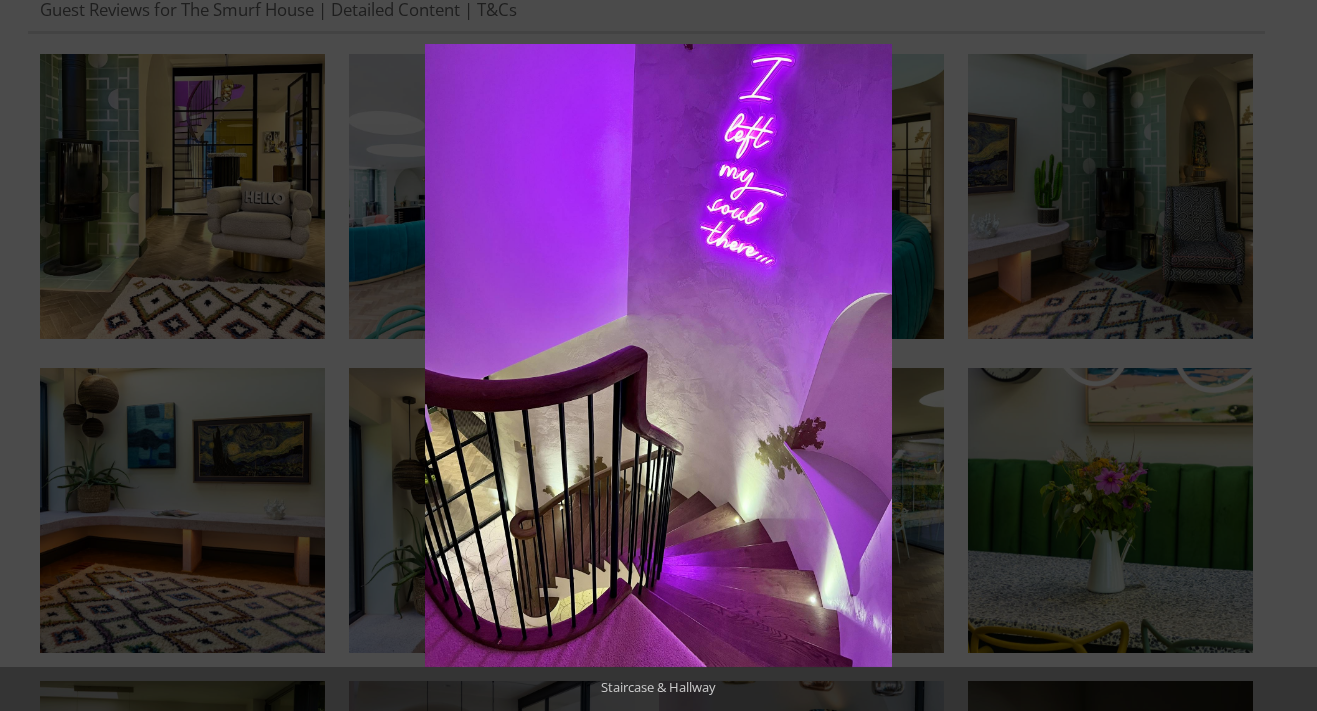 click at bounding box center (1282, 356) 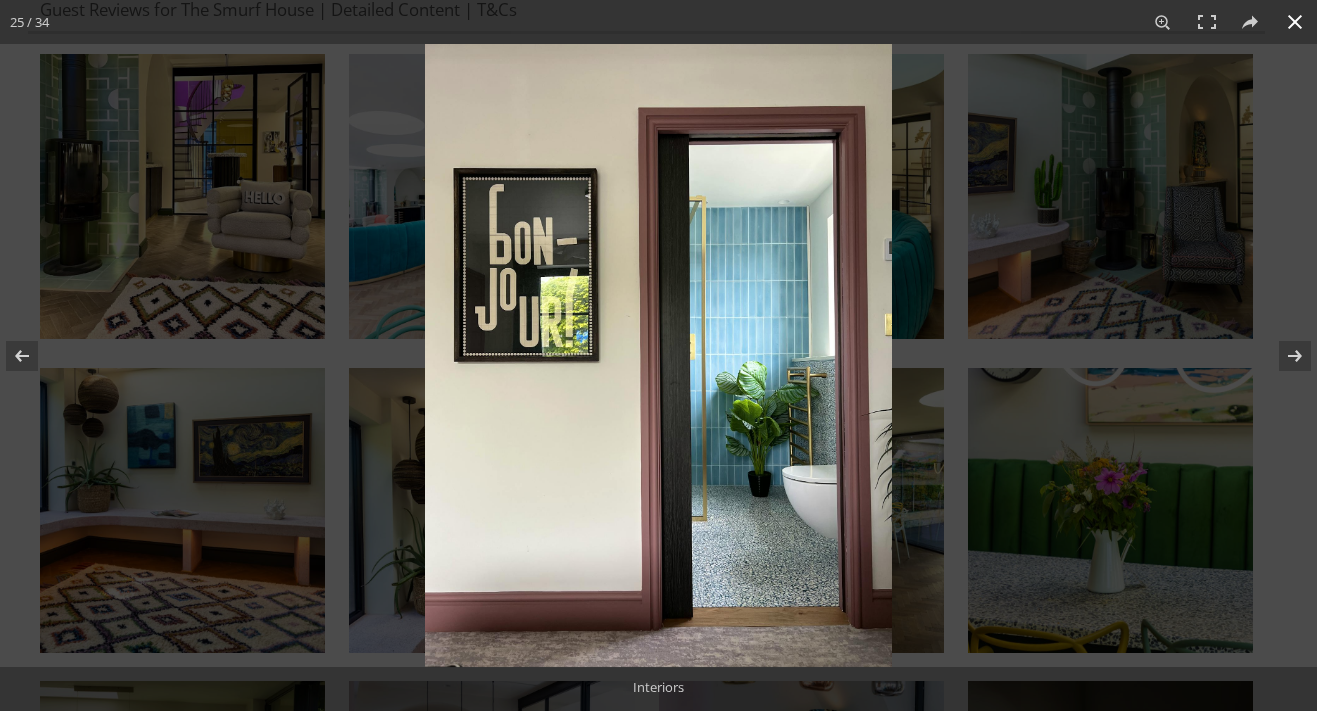 click at bounding box center (1295, 22) 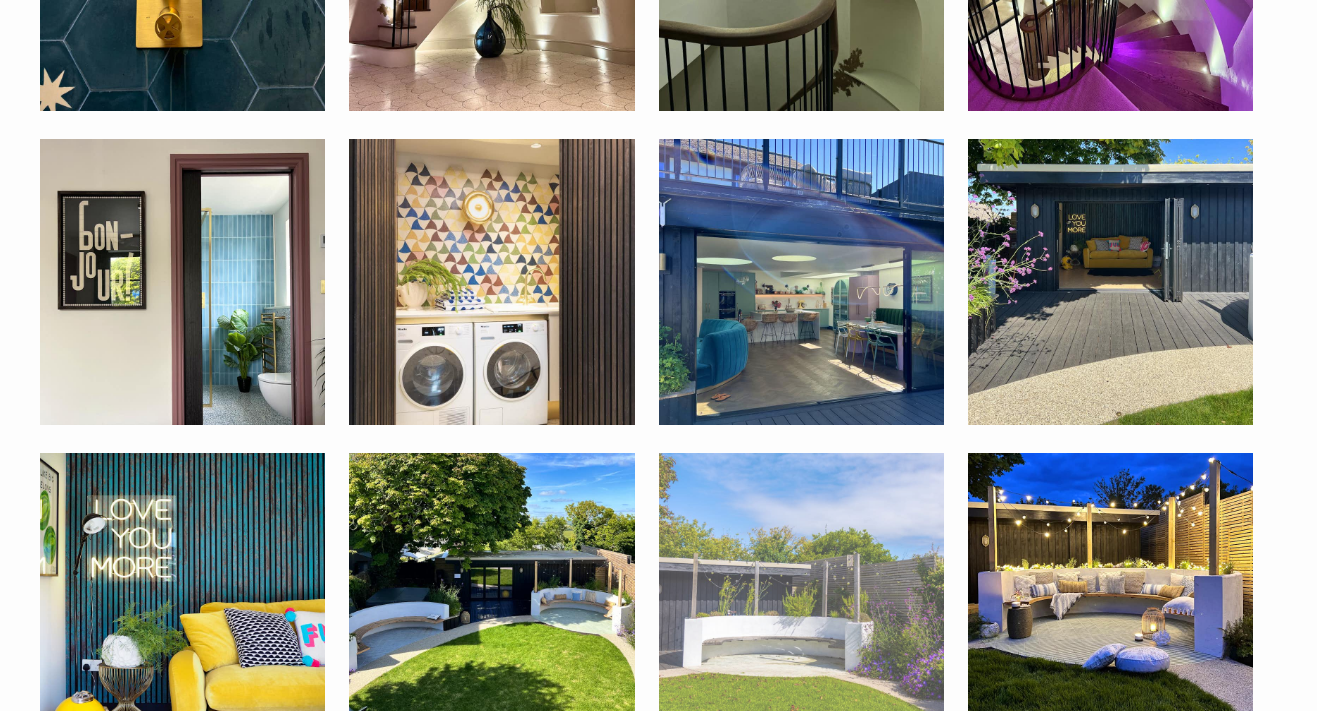 scroll, scrollTop: 2466, scrollLeft: 0, axis: vertical 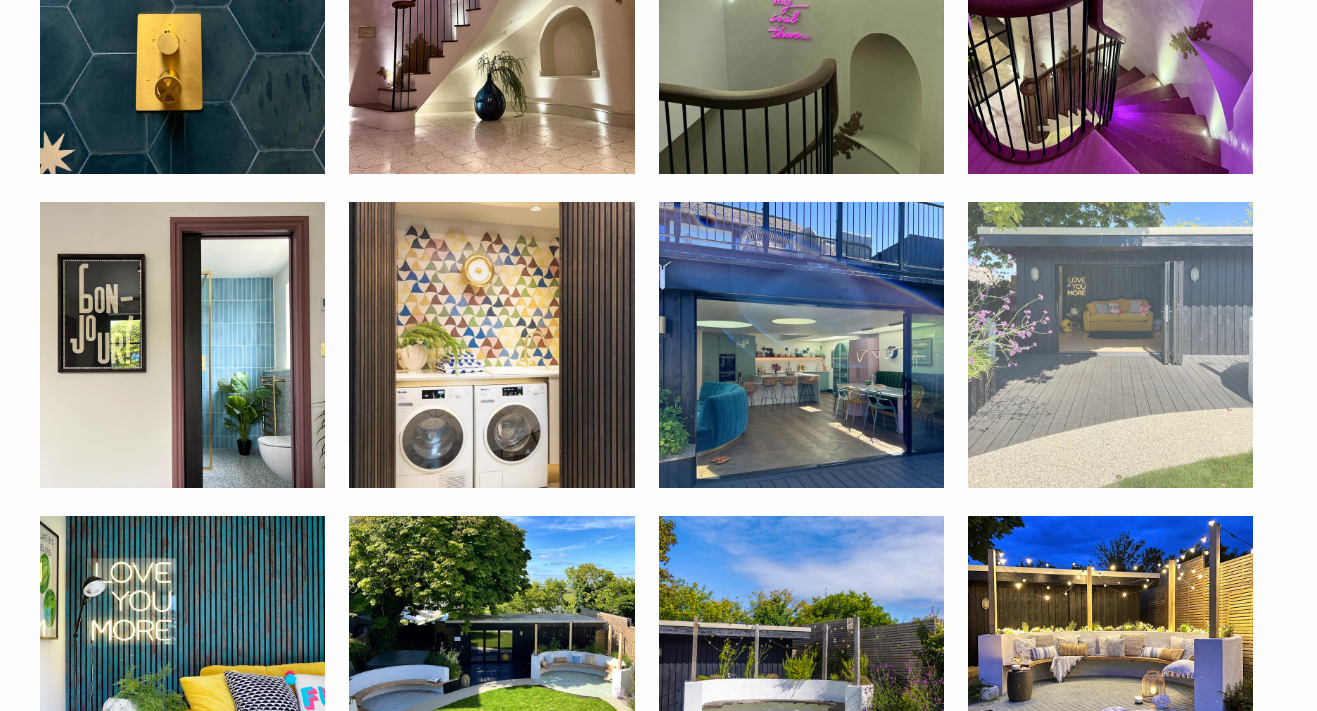 click at bounding box center (1110, 344) 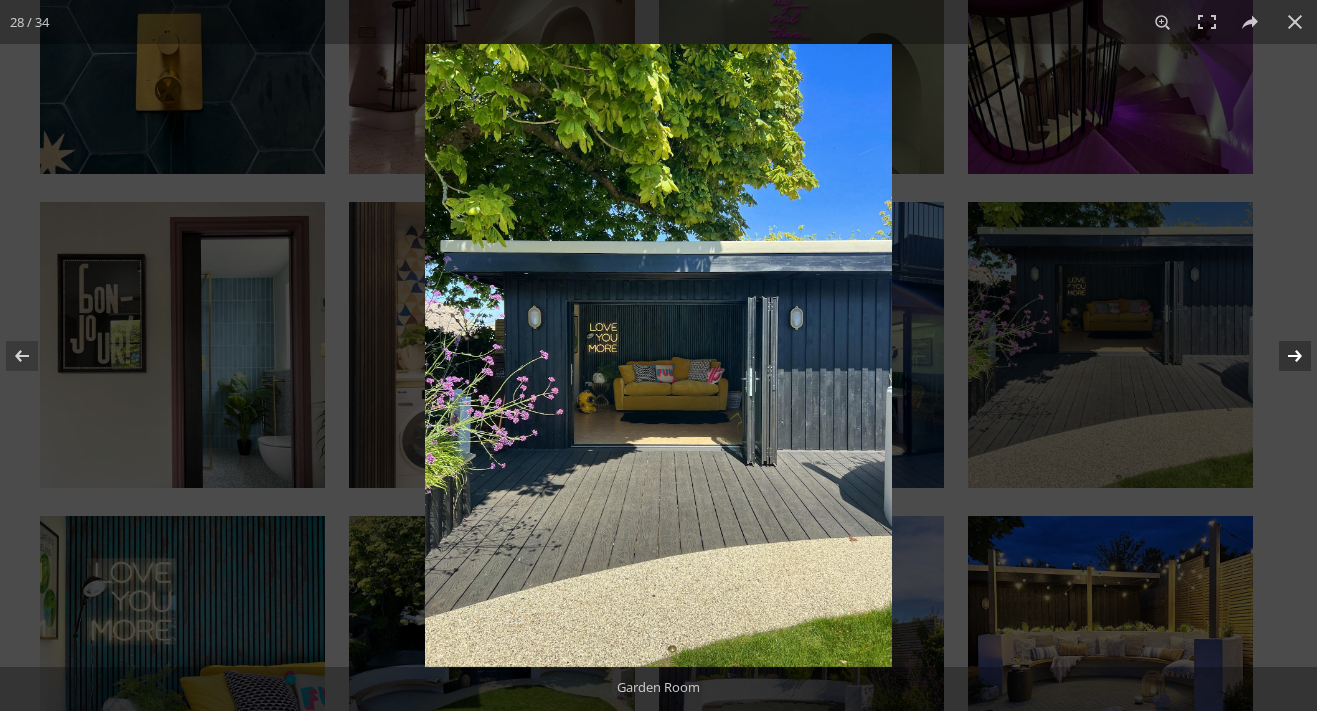 click at bounding box center [1282, 356] 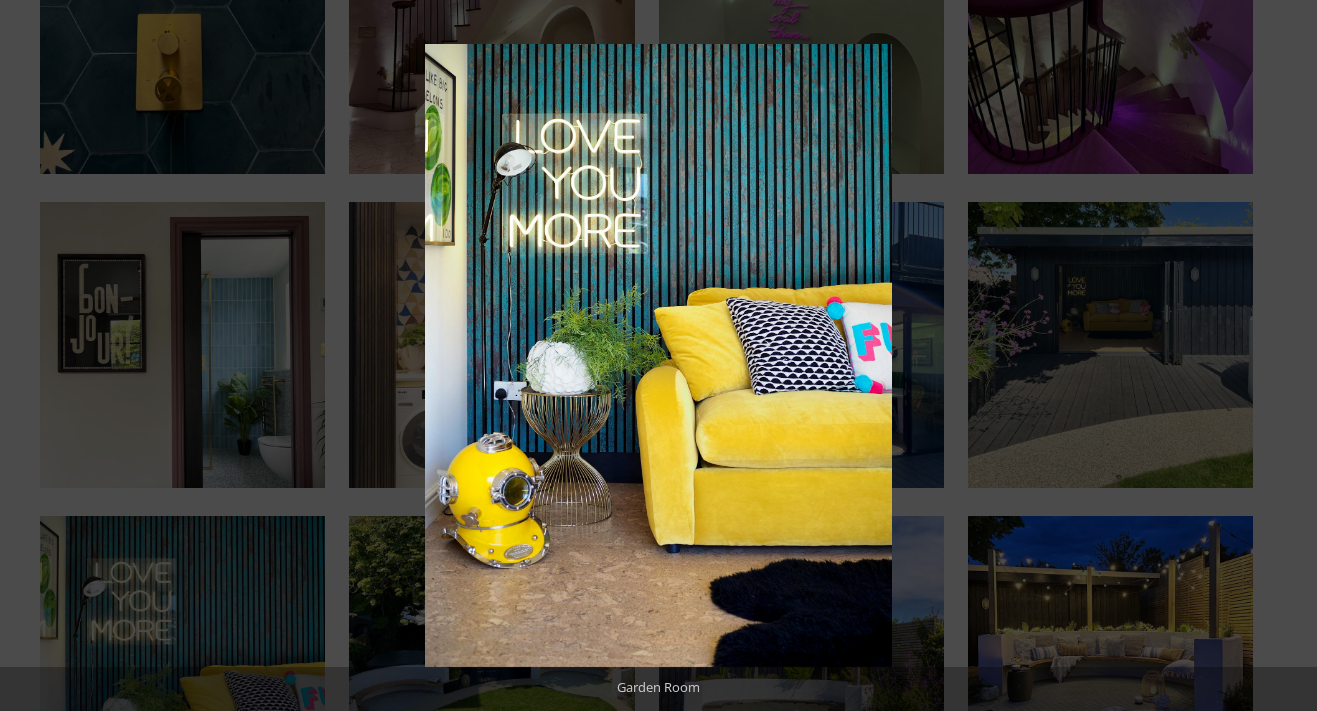 click at bounding box center (1282, 356) 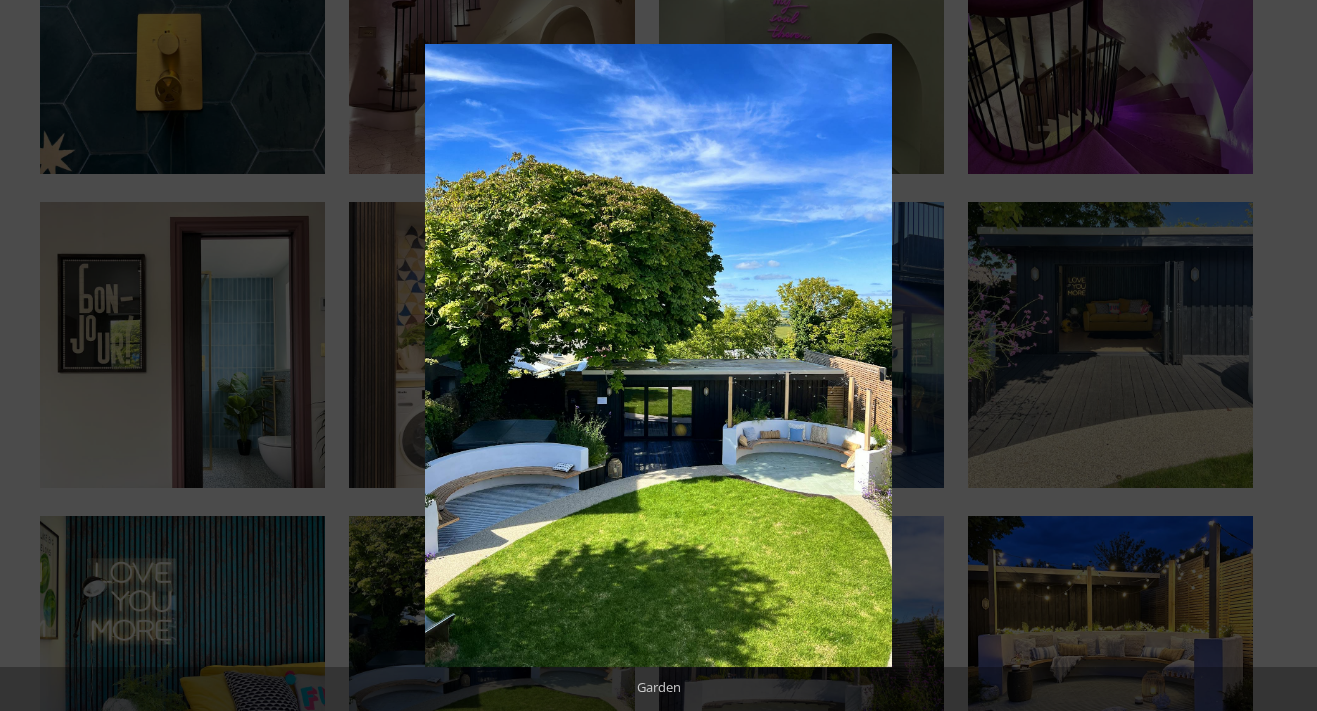 click at bounding box center (1282, 356) 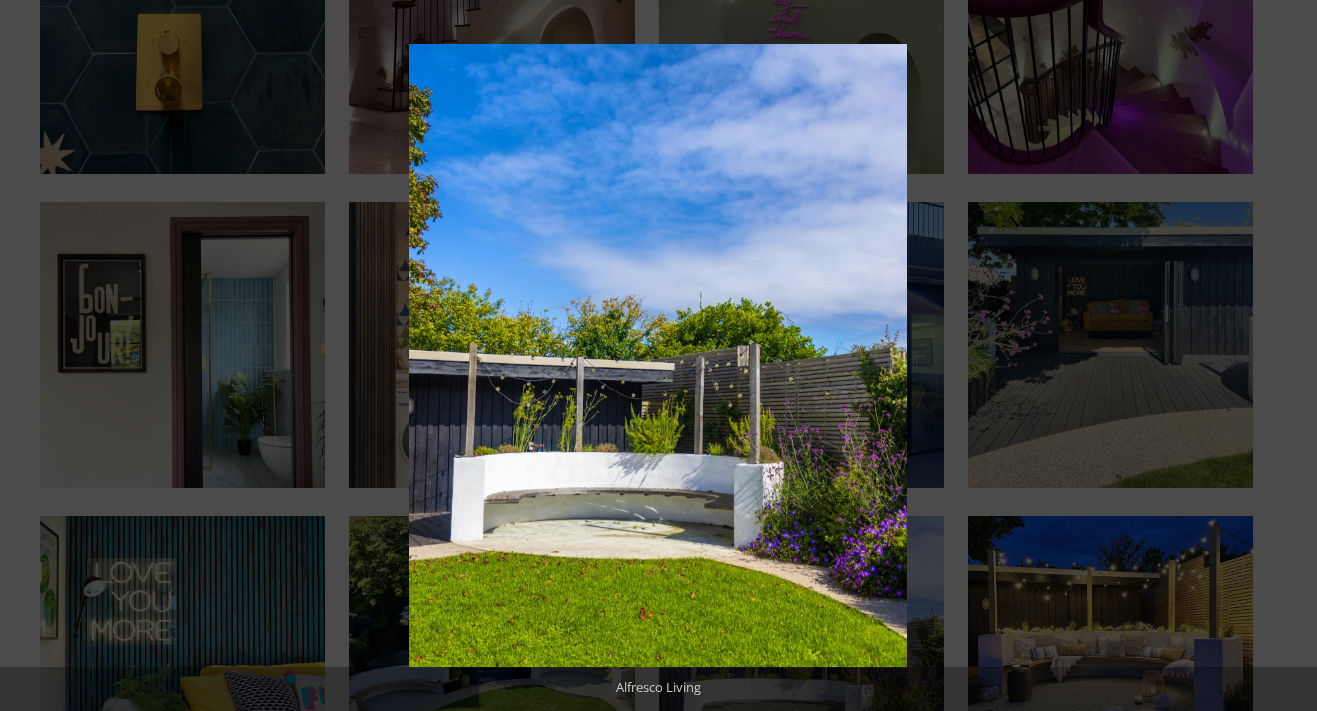 click at bounding box center (1282, 356) 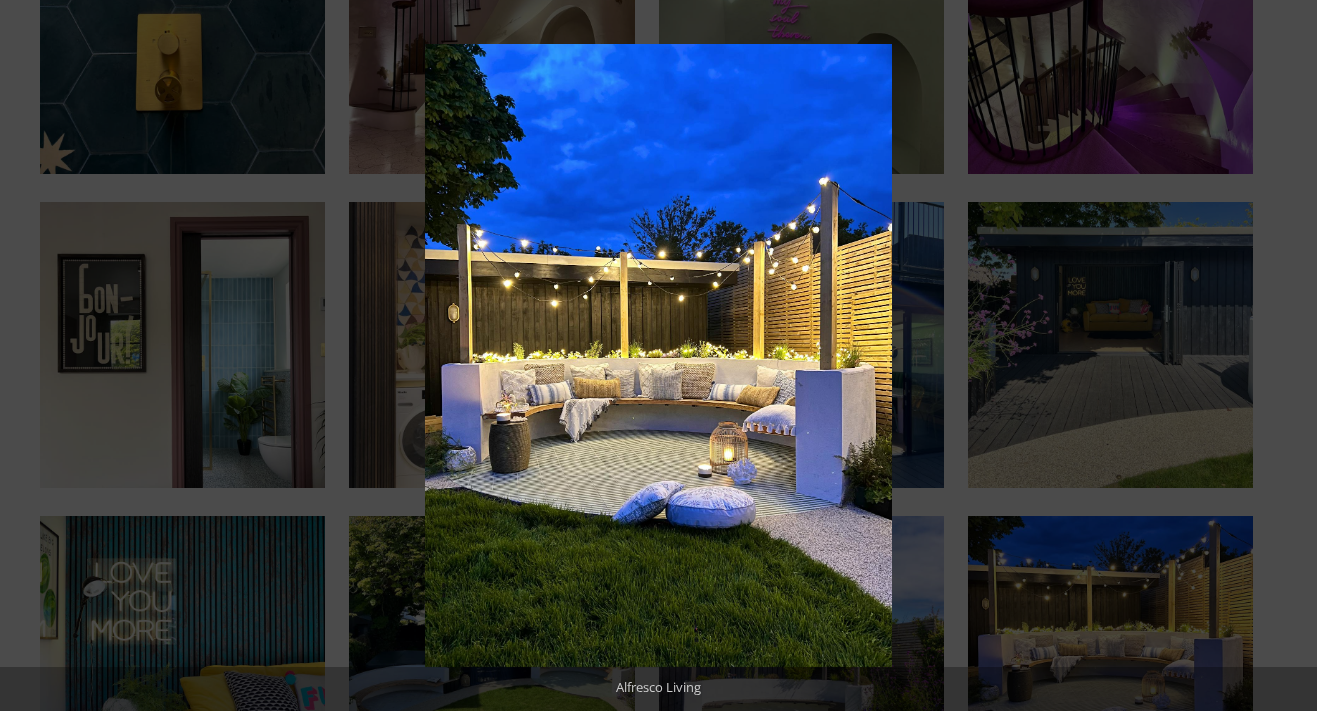 click at bounding box center [1282, 356] 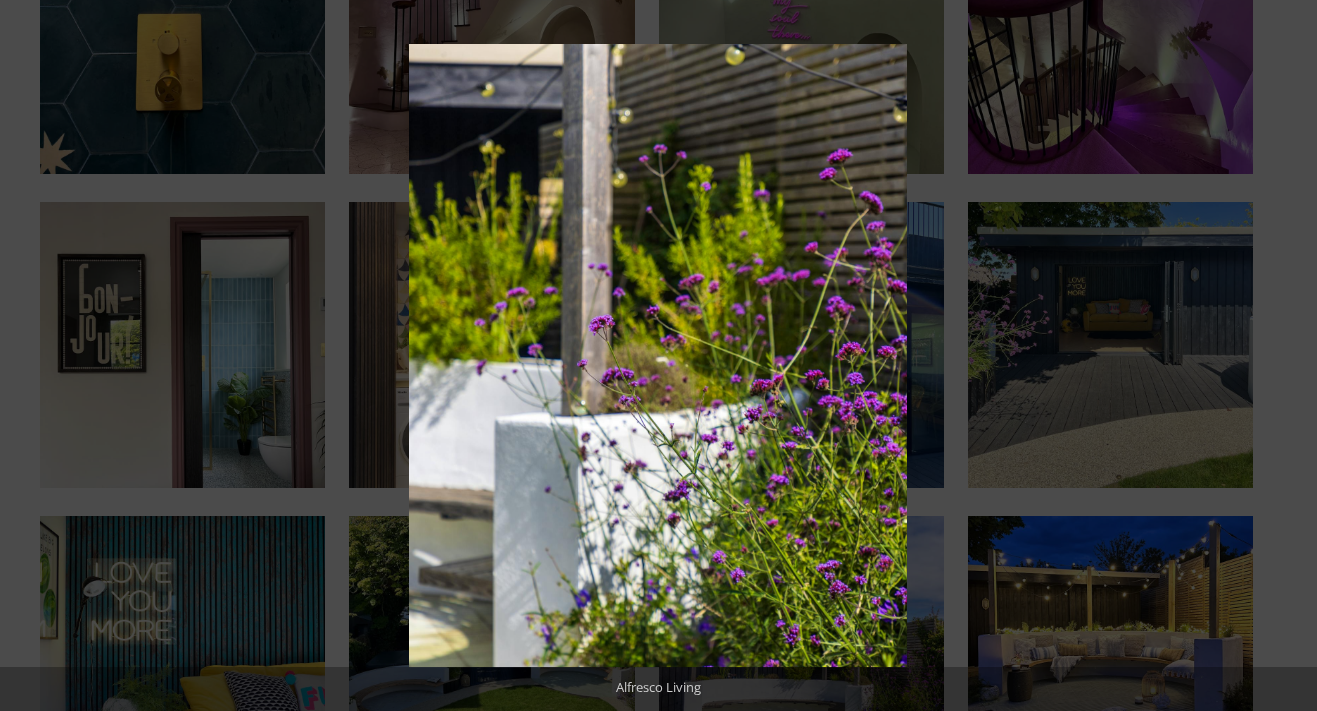 click at bounding box center [1282, 356] 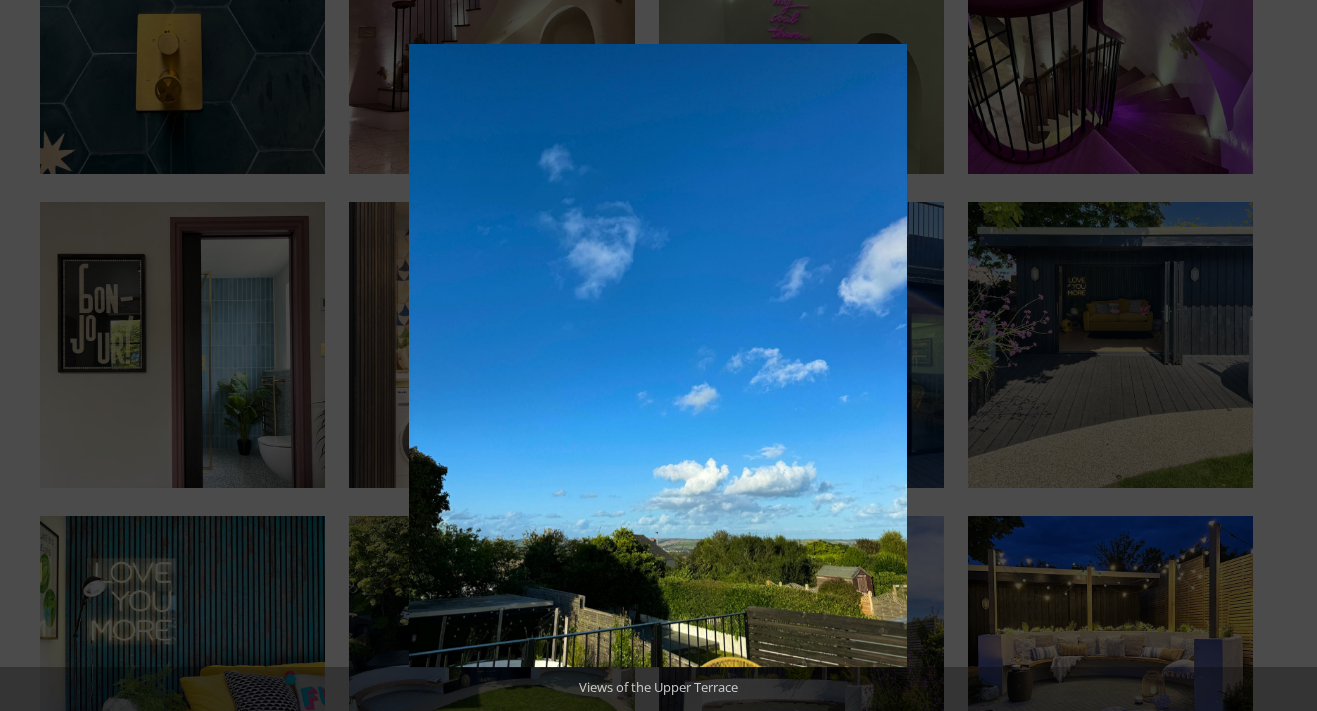 click at bounding box center [1282, 356] 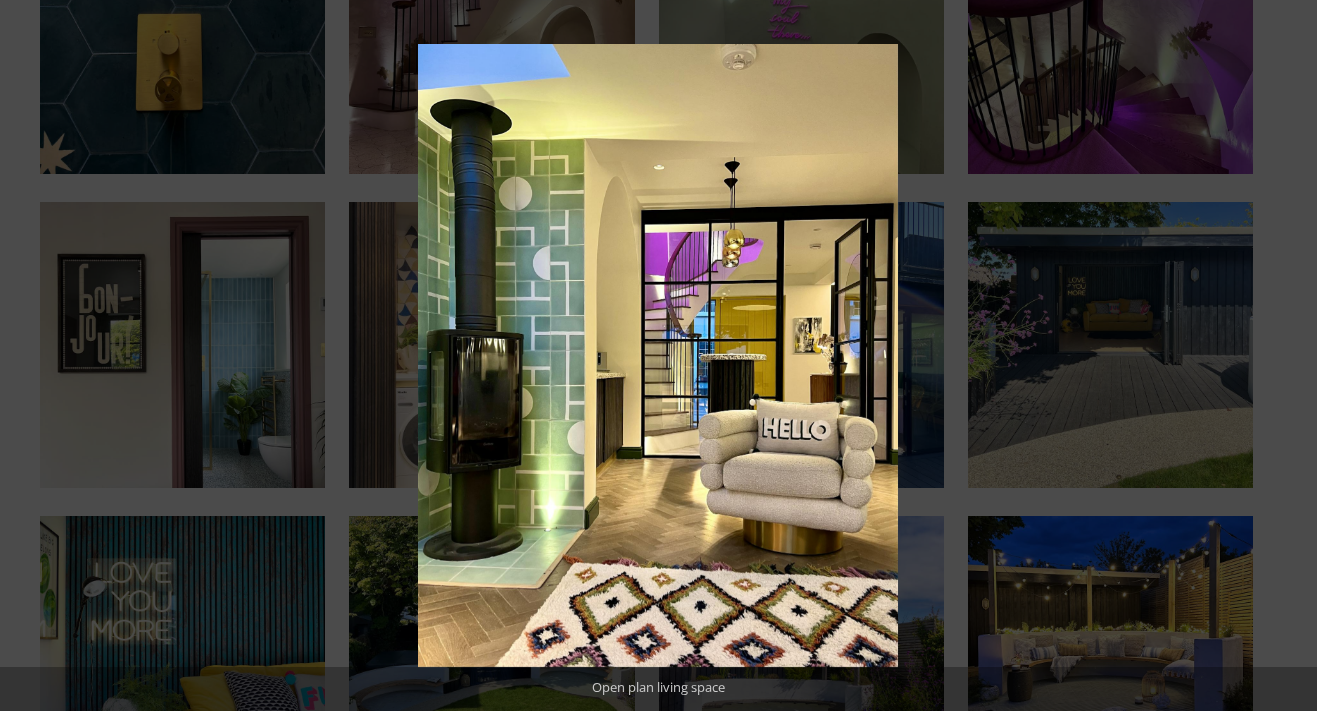 click at bounding box center [1282, 356] 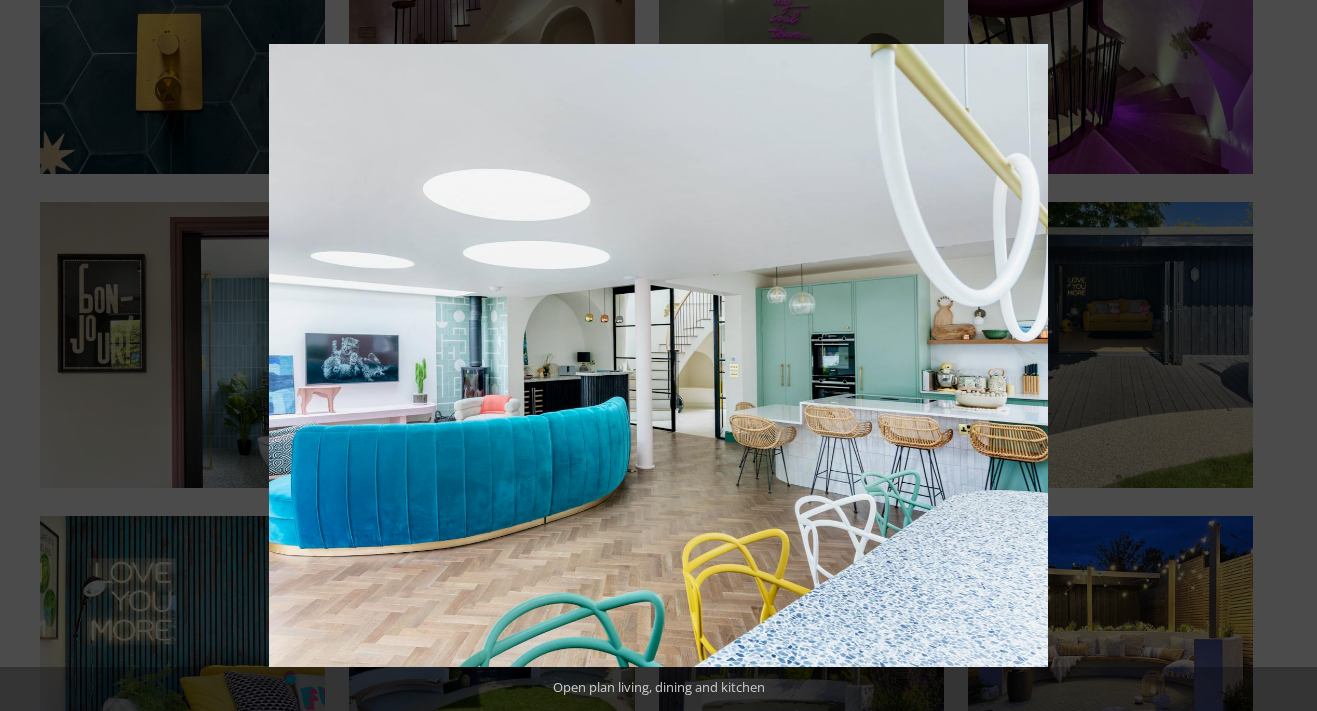 click at bounding box center [1282, 356] 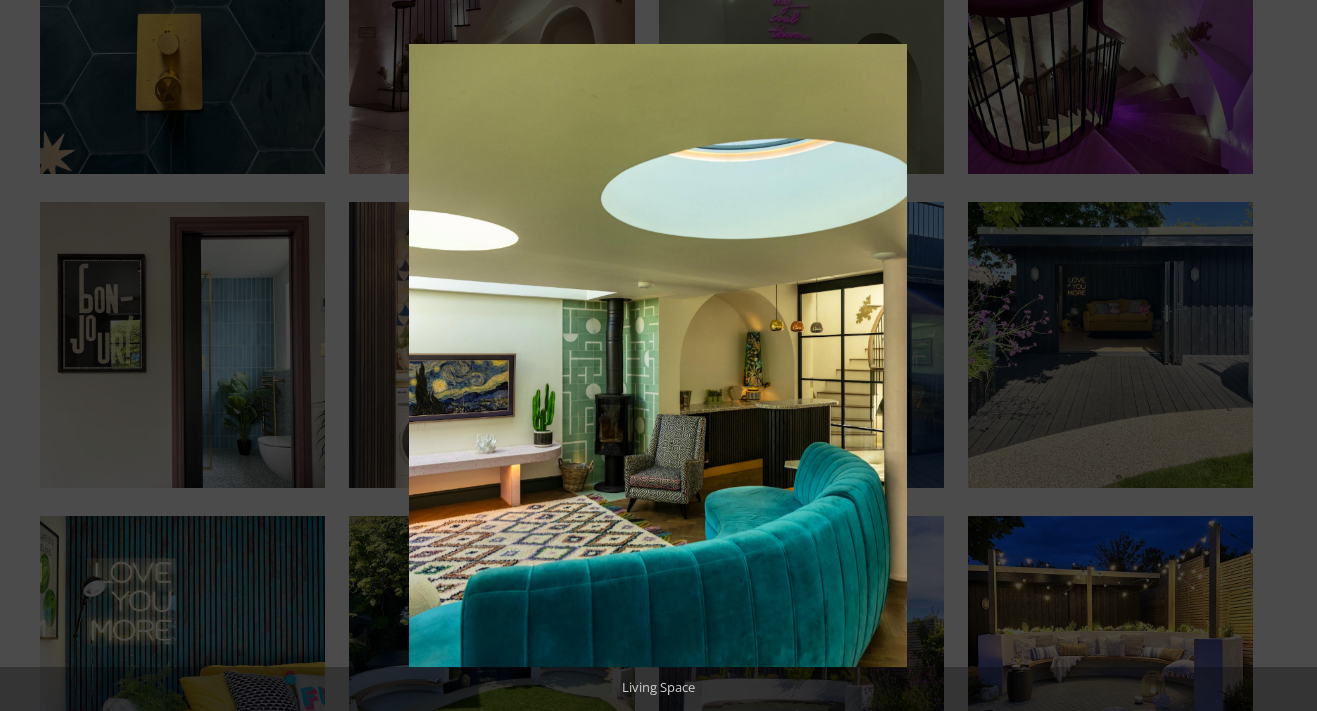 click at bounding box center (1282, 356) 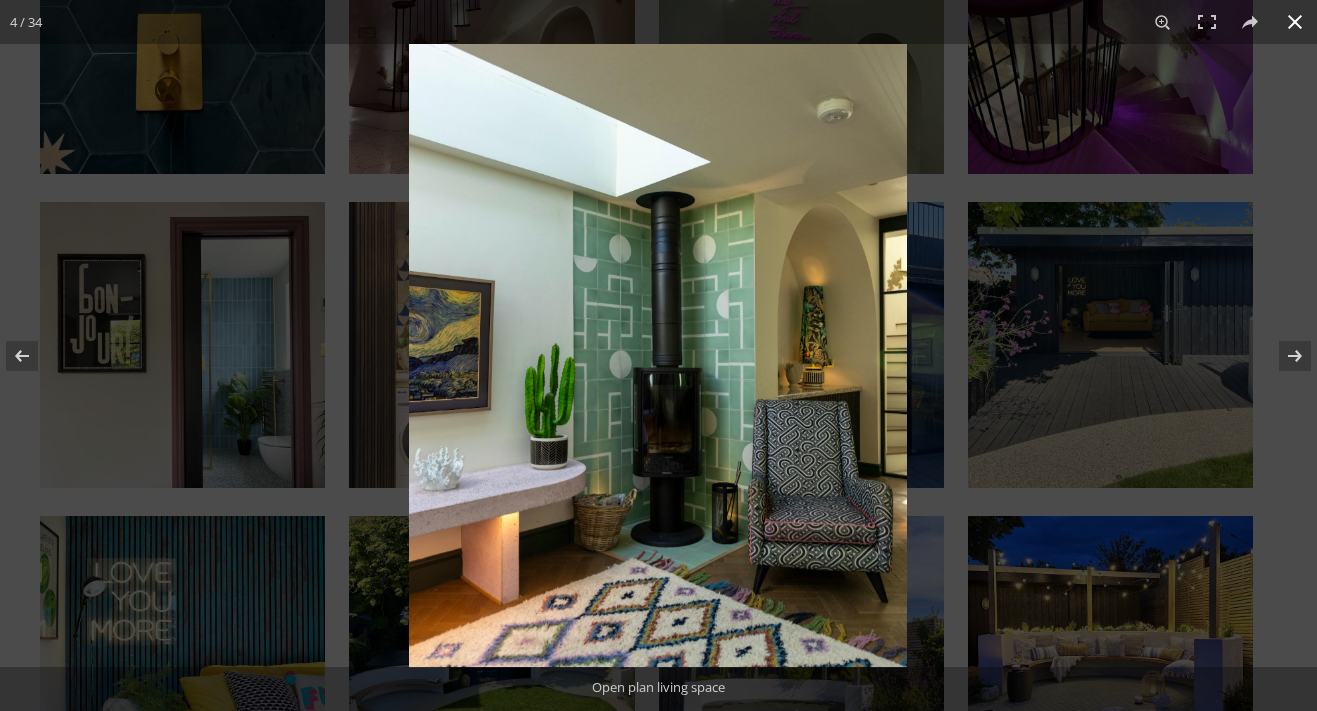 click at bounding box center (1067, 399) 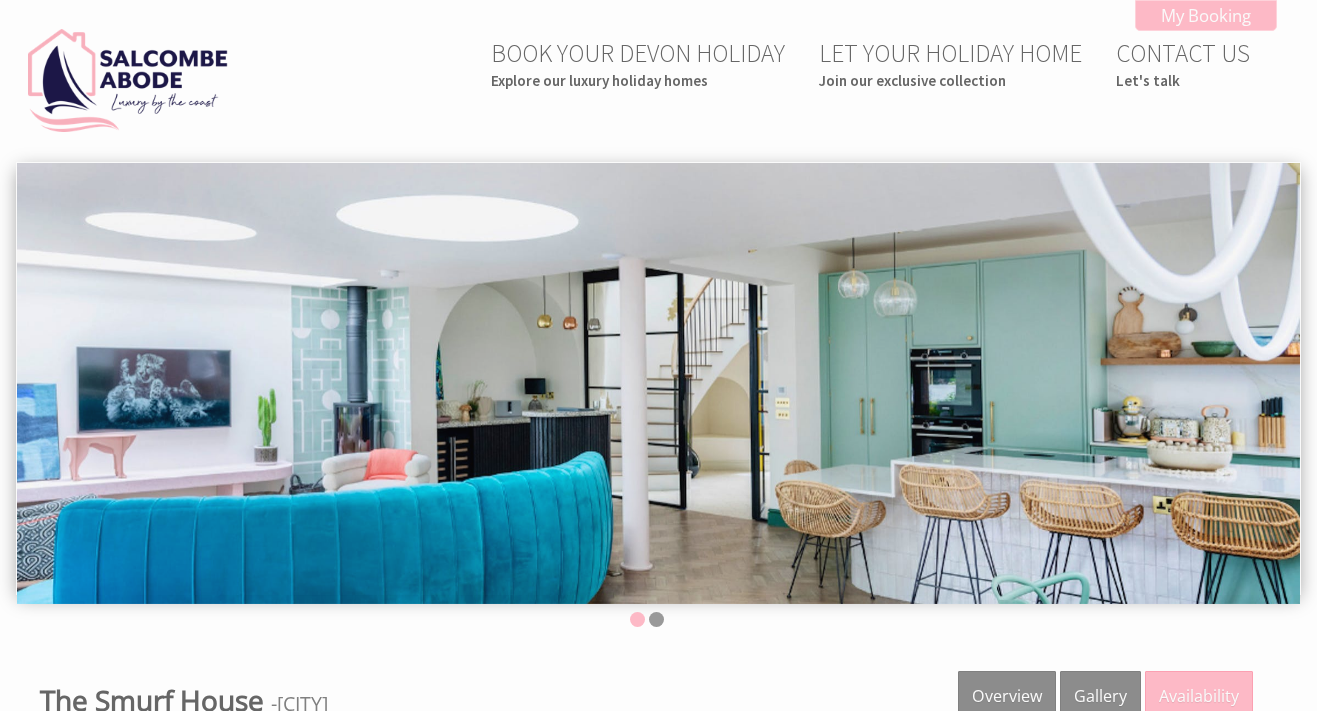 scroll, scrollTop: 0, scrollLeft: 0, axis: both 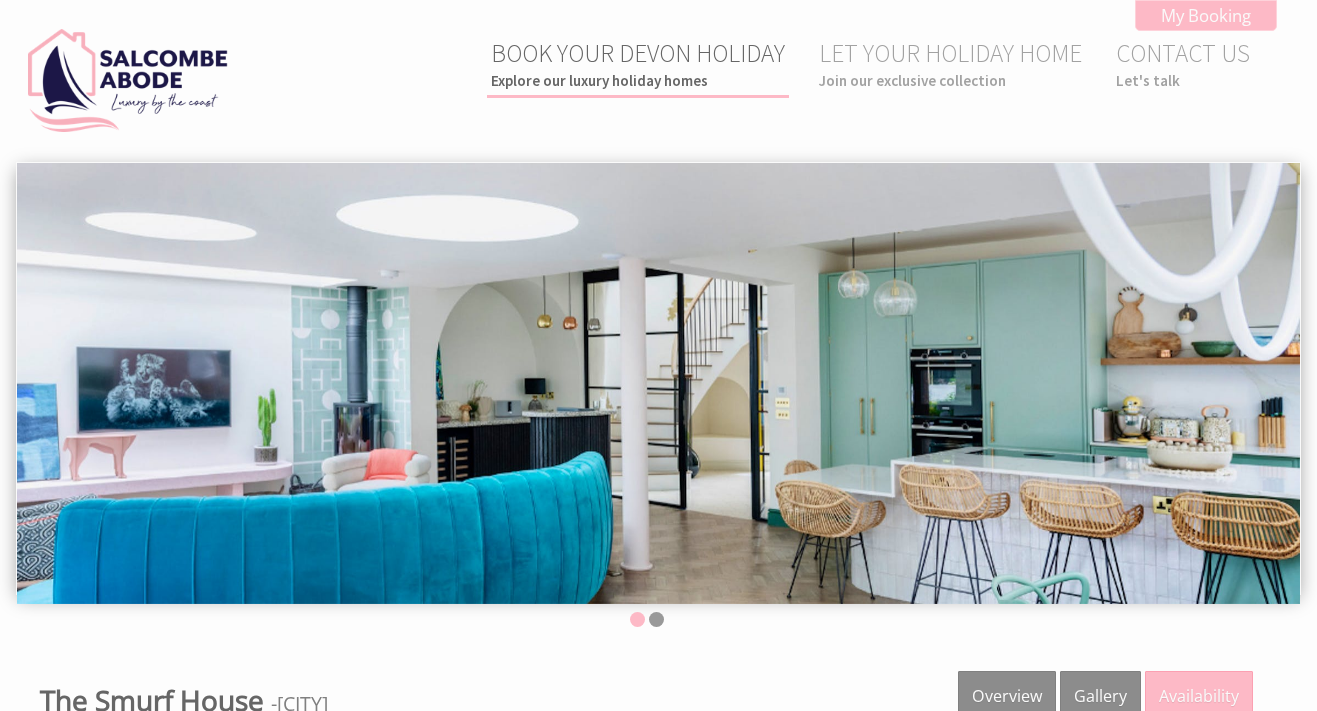click on "BOOK YOUR DEVON HOLIDAY  Explore our  luxury holiday homes" at bounding box center (638, 63) 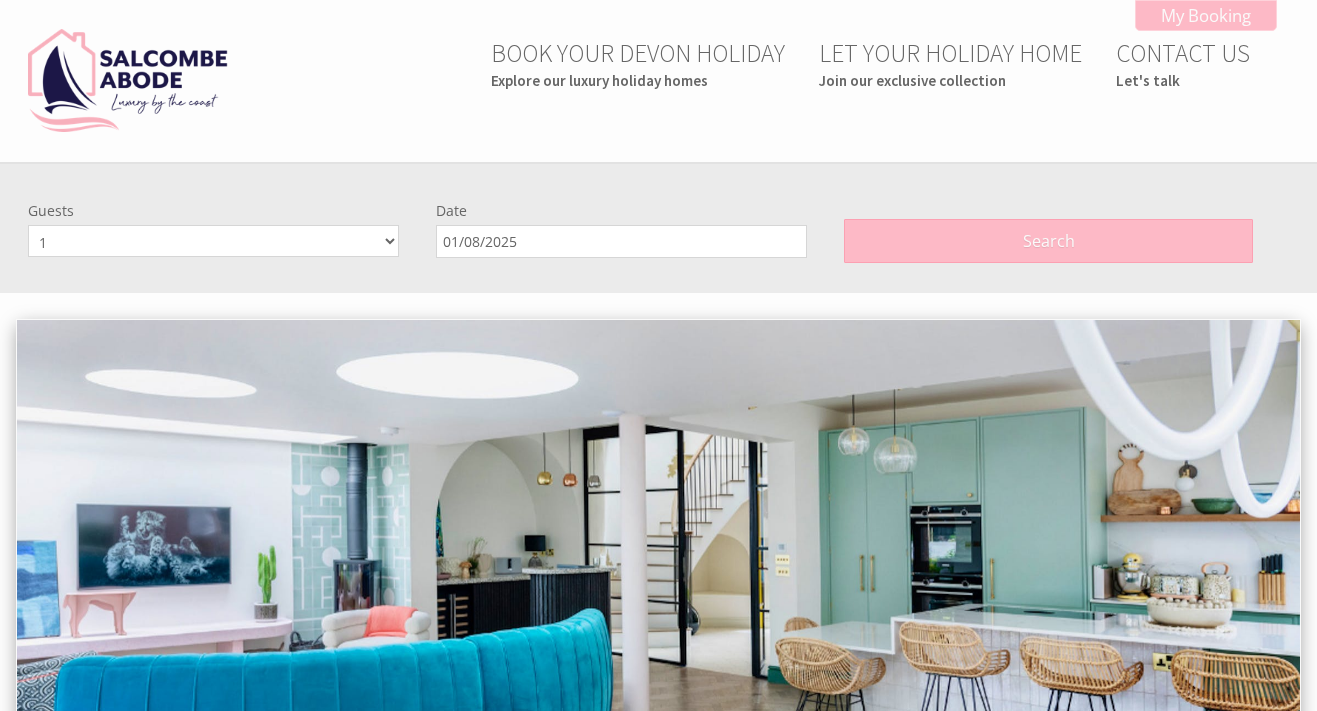 scroll, scrollTop: 162, scrollLeft: 0, axis: vertical 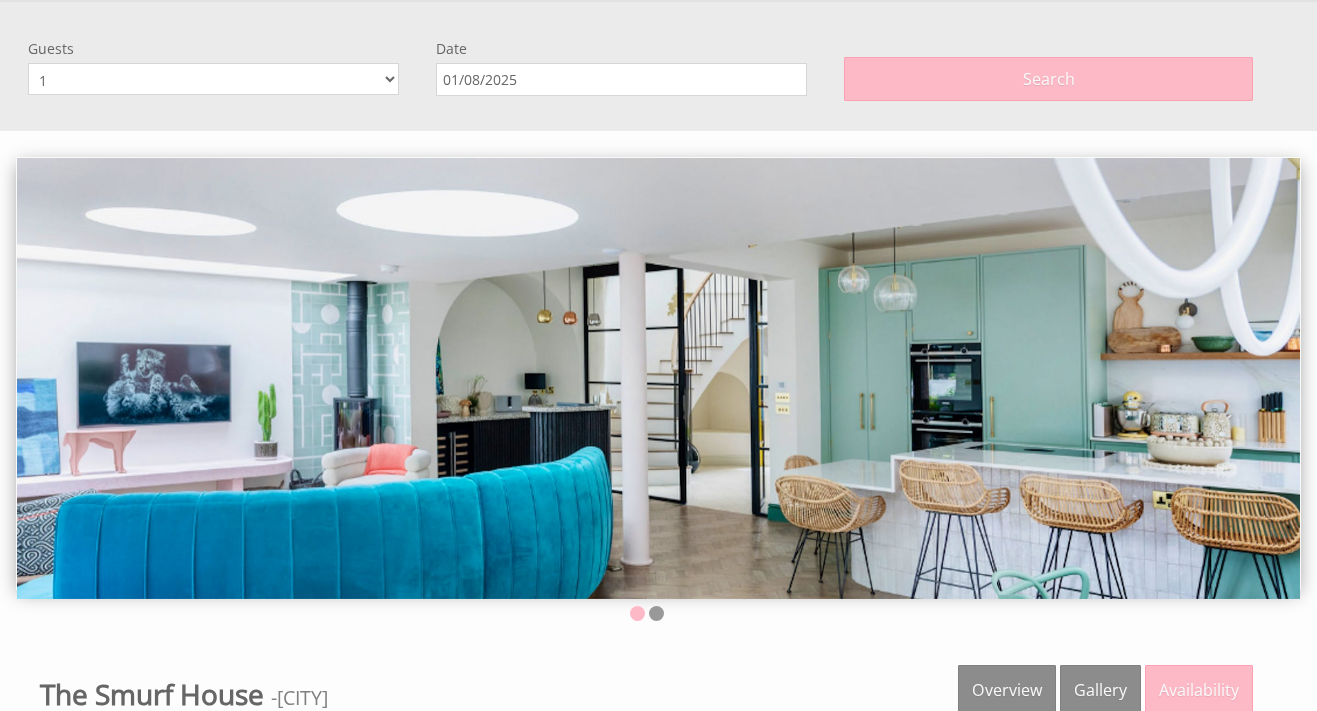 click on "Date" at bounding box center [621, 48] 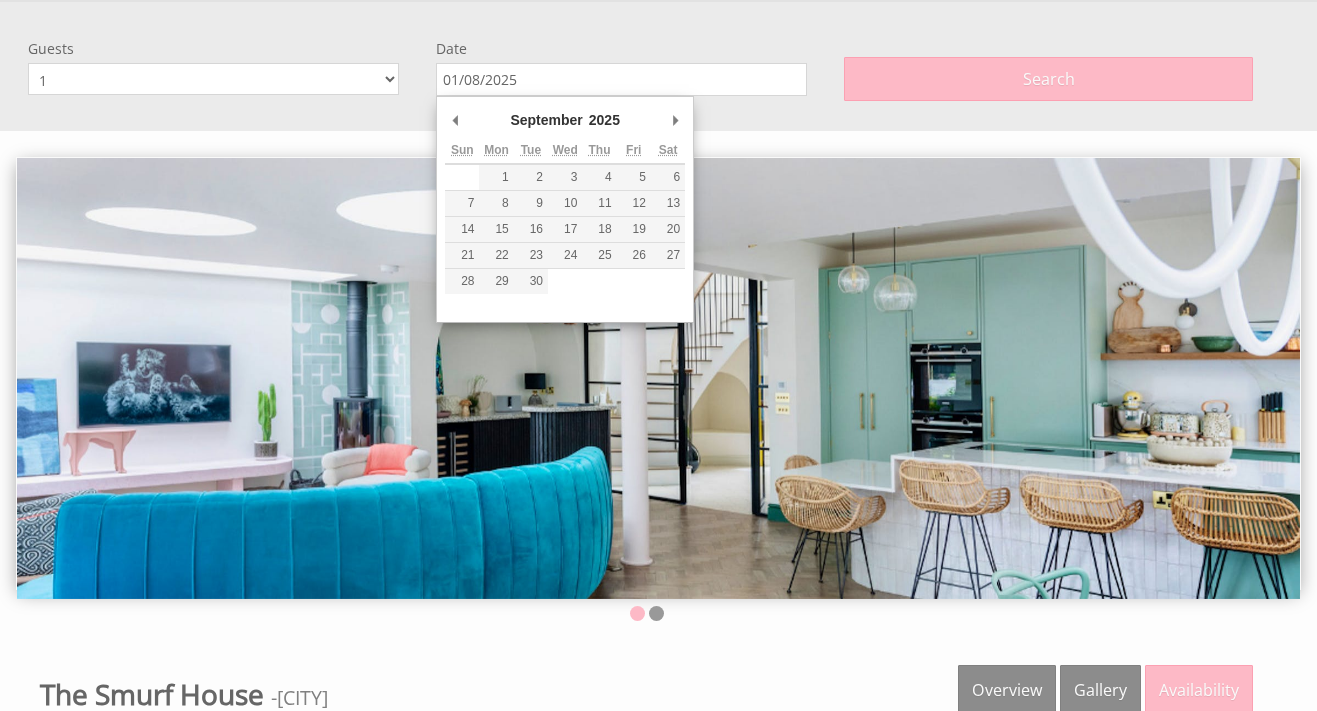 click on "Date" at bounding box center (621, 48) 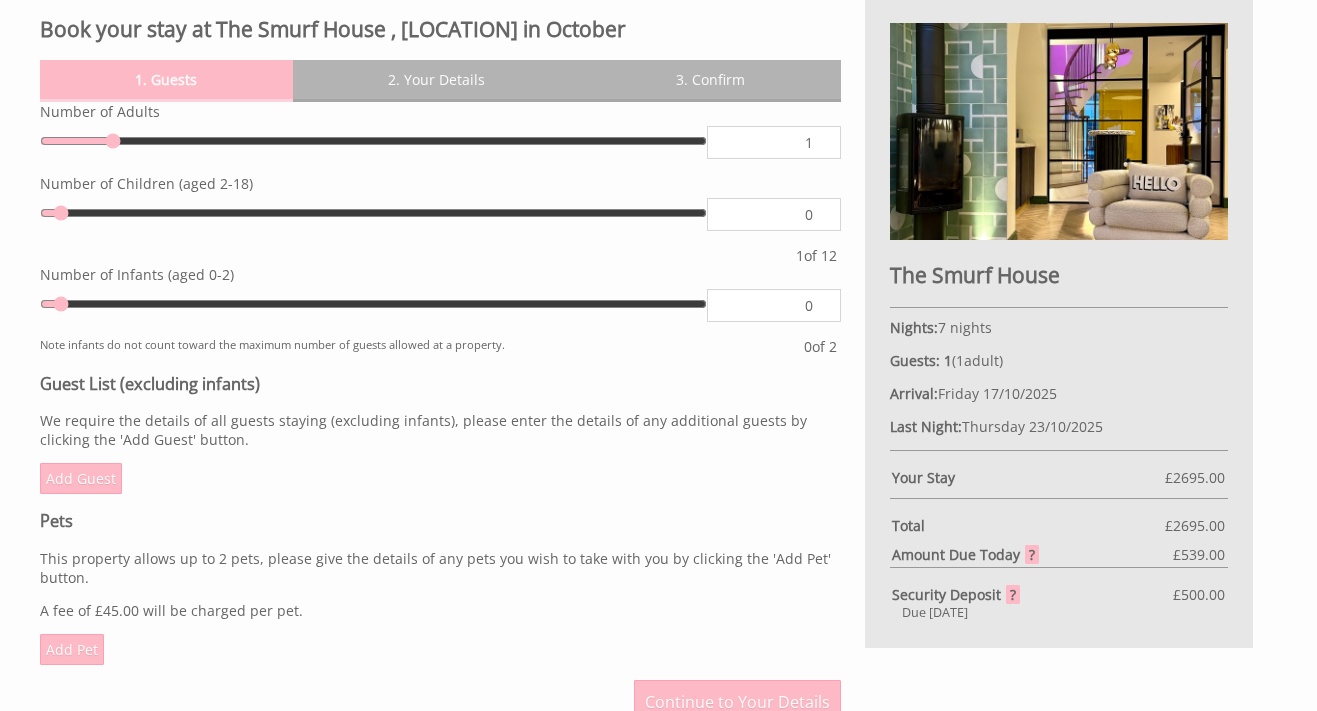 scroll, scrollTop: 673, scrollLeft: 0, axis: vertical 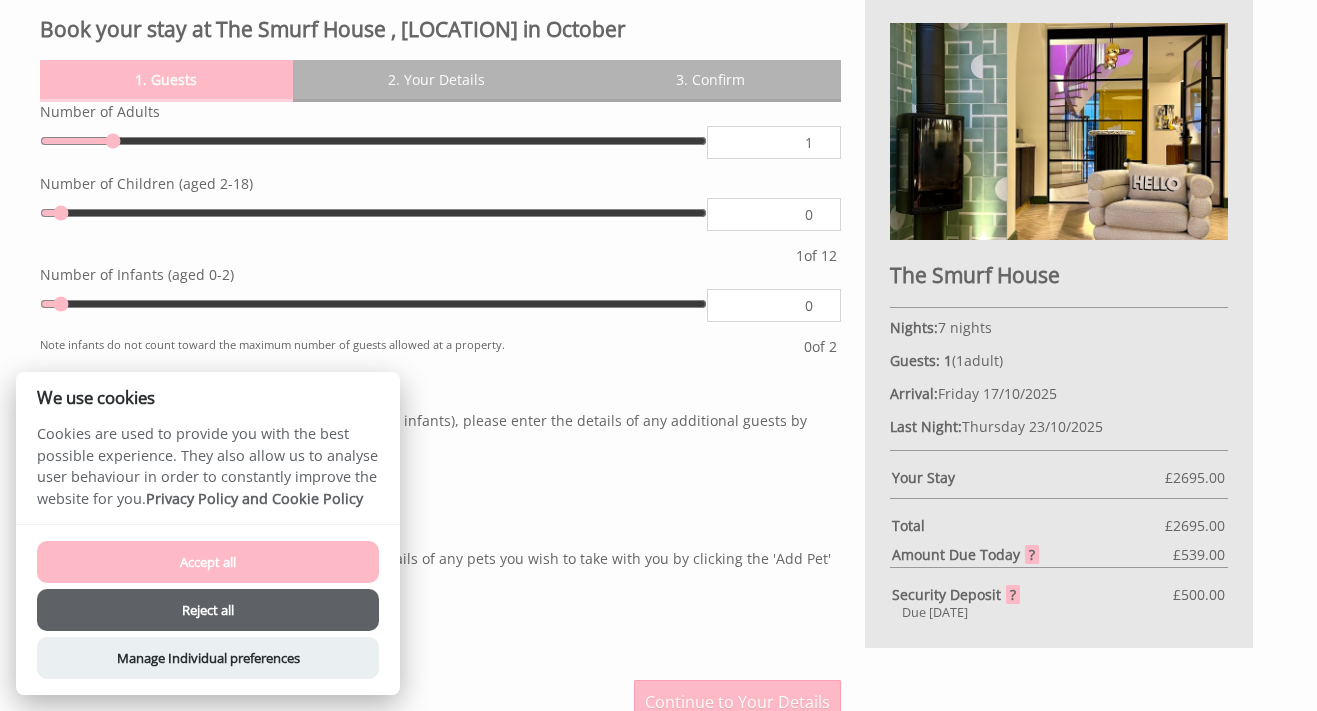 click on "Guests:   1  ( 1  adult s   0  child ren   0  infant s )" at bounding box center (1059, 360) 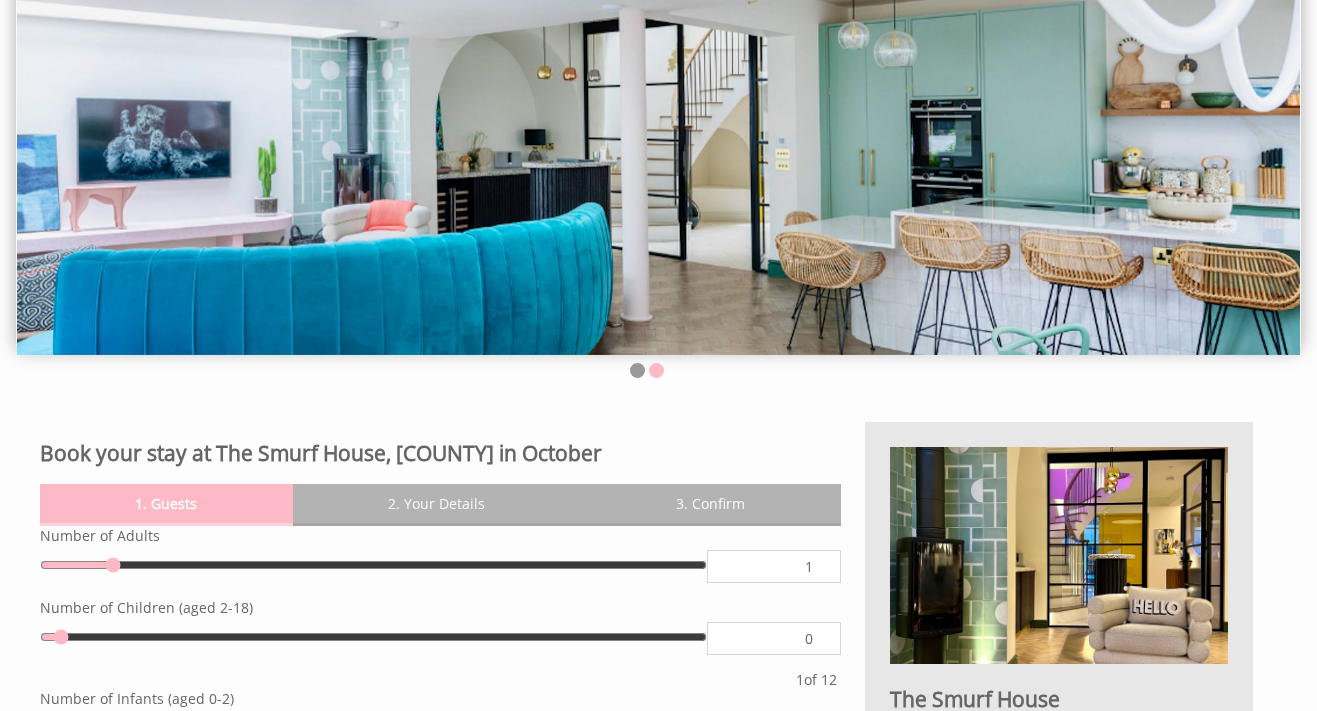 scroll, scrollTop: 151, scrollLeft: 0, axis: vertical 